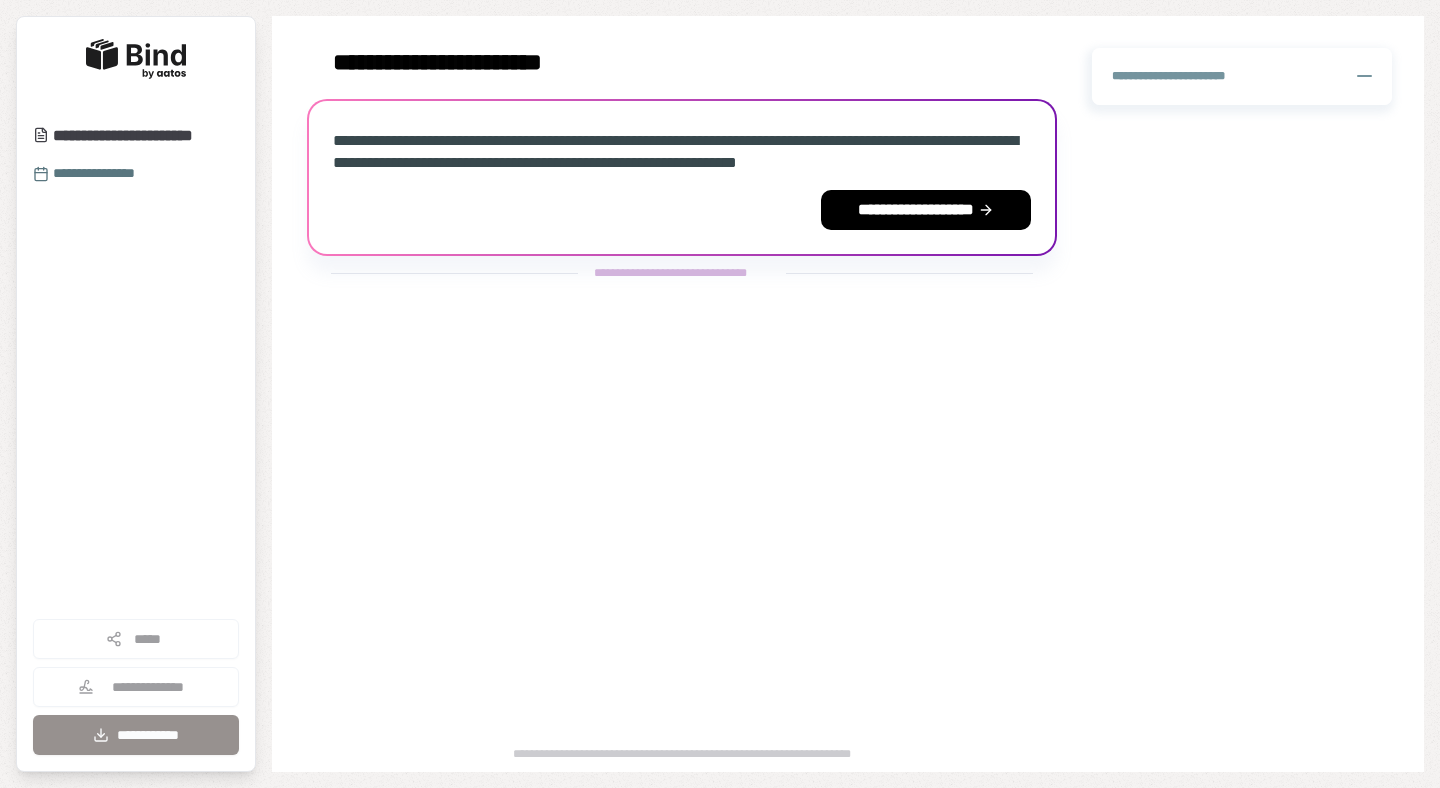 scroll, scrollTop: 0, scrollLeft: 0, axis: both 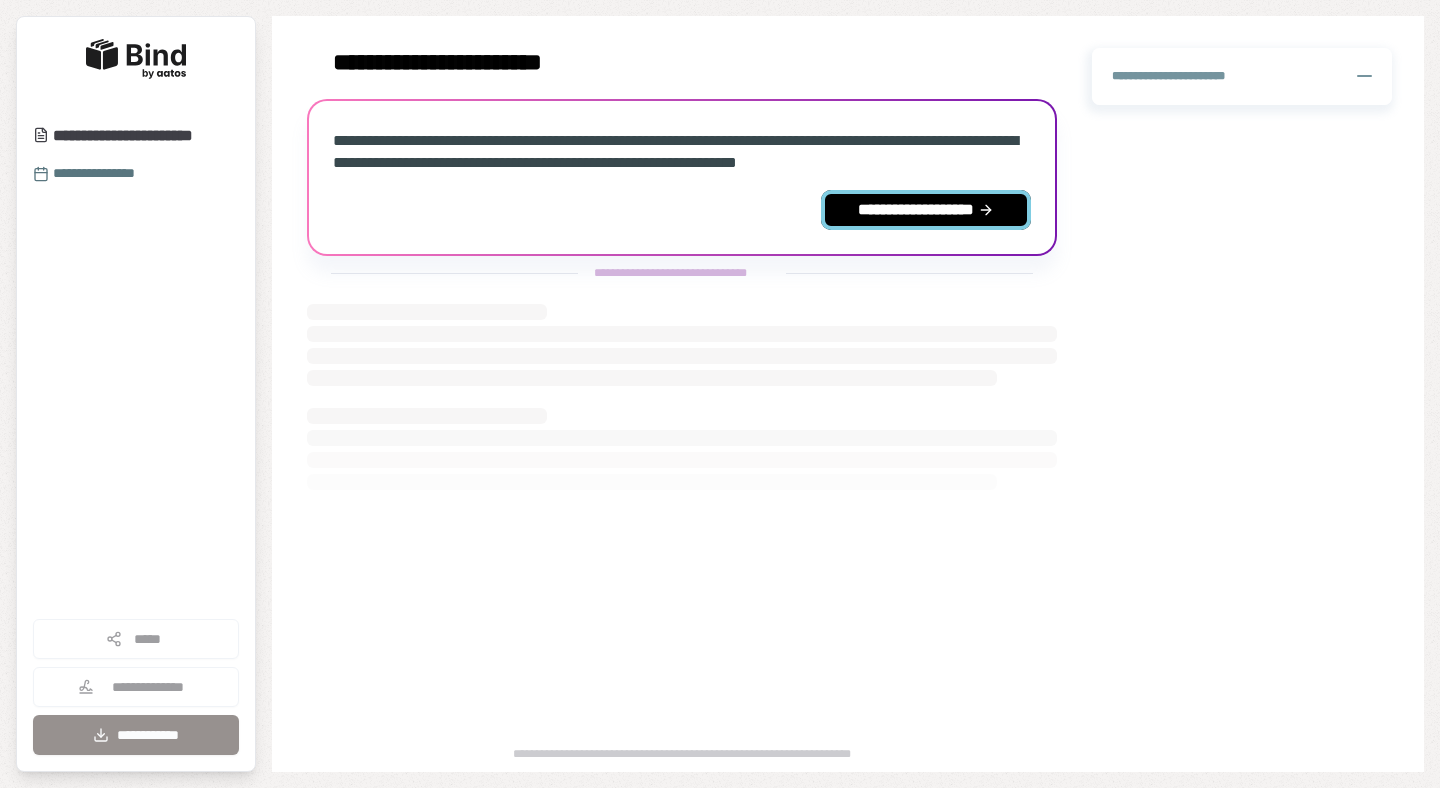 click on "**********" at bounding box center (926, 210) 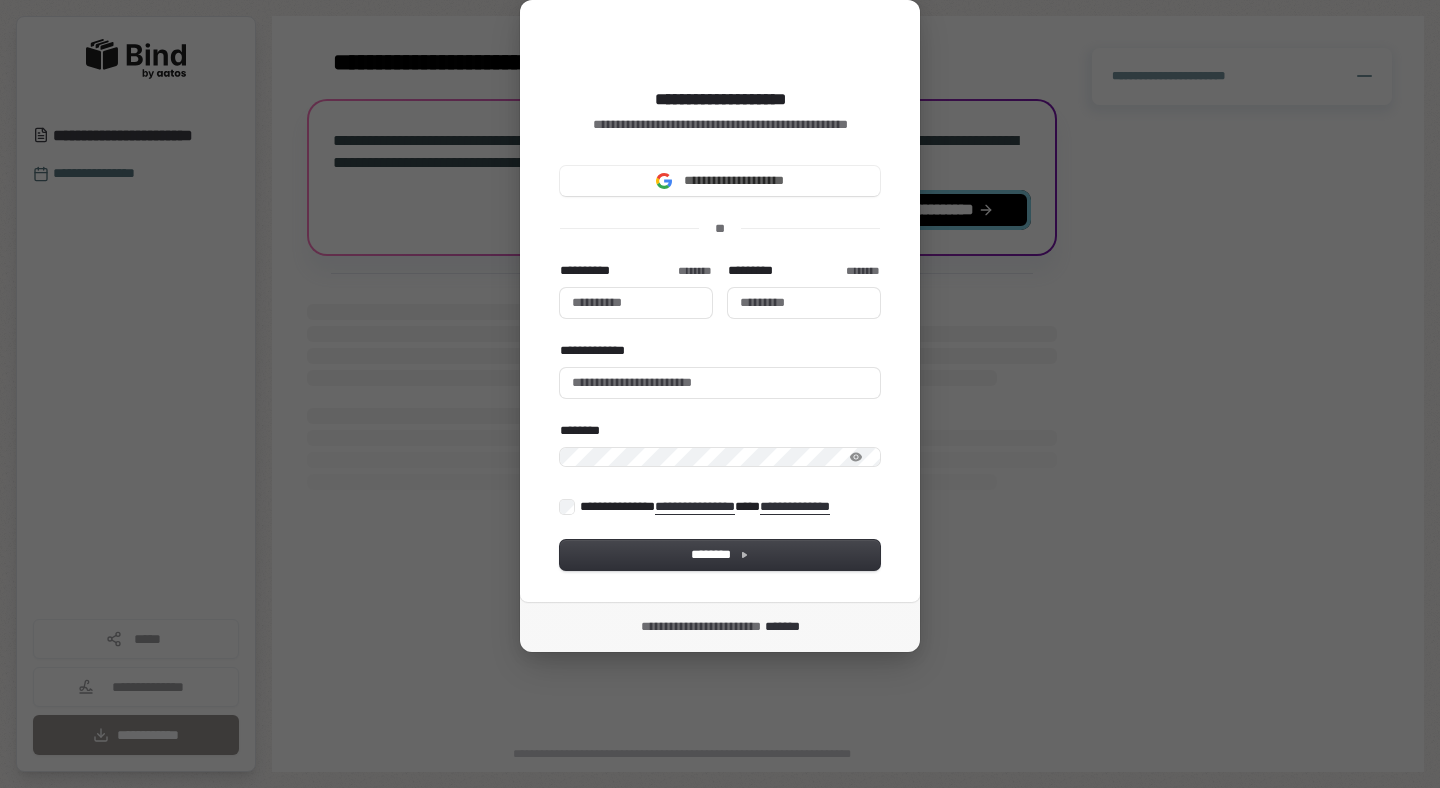 type 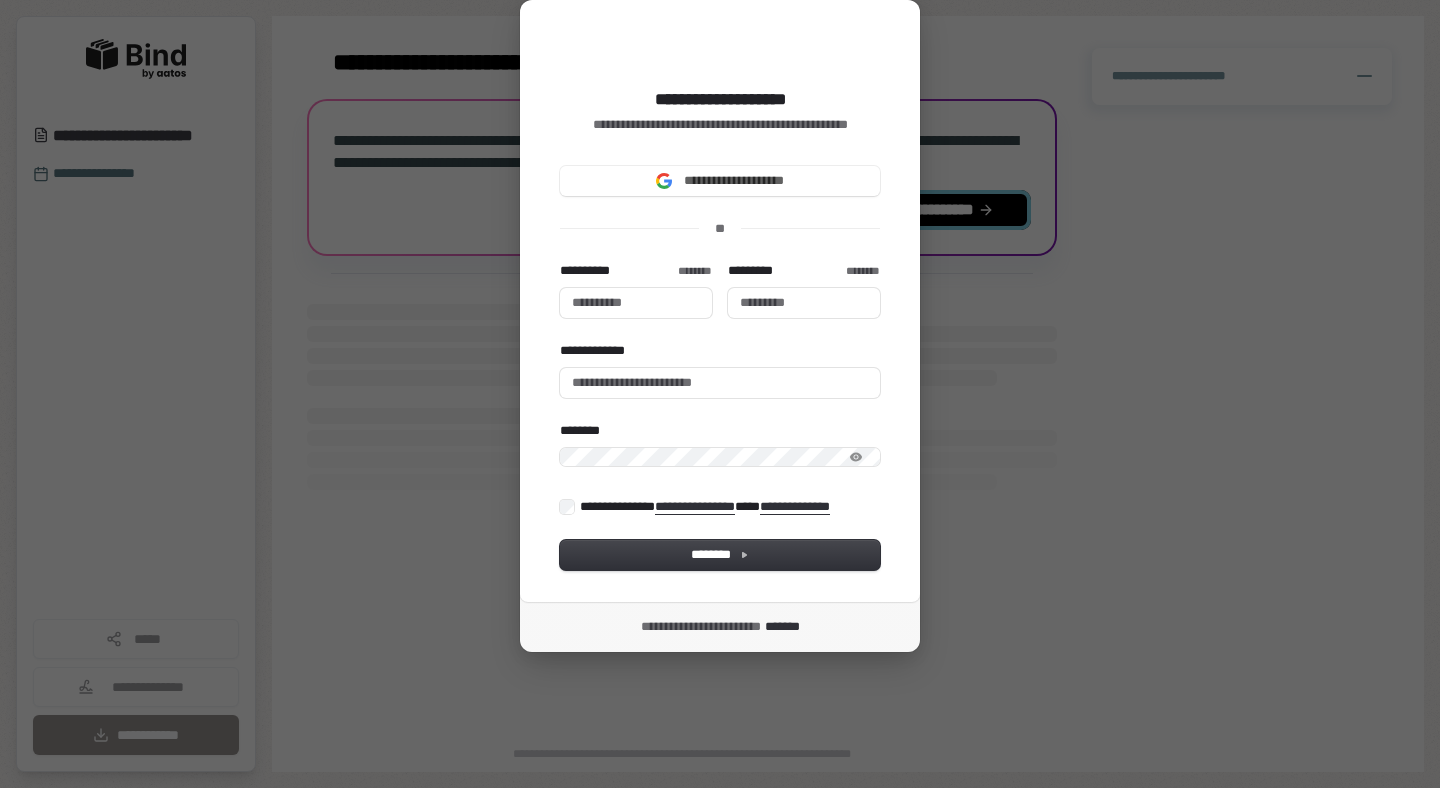 type 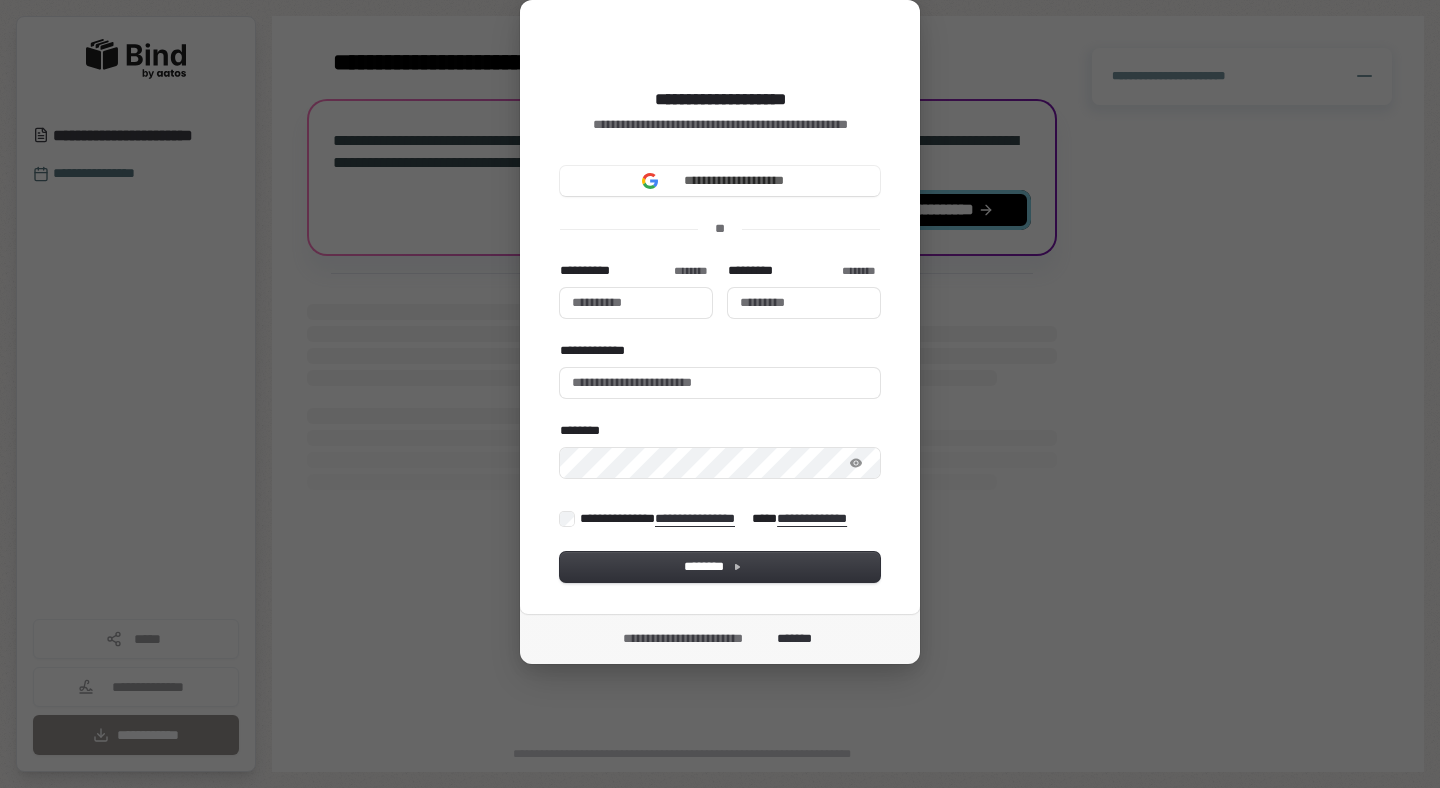 type 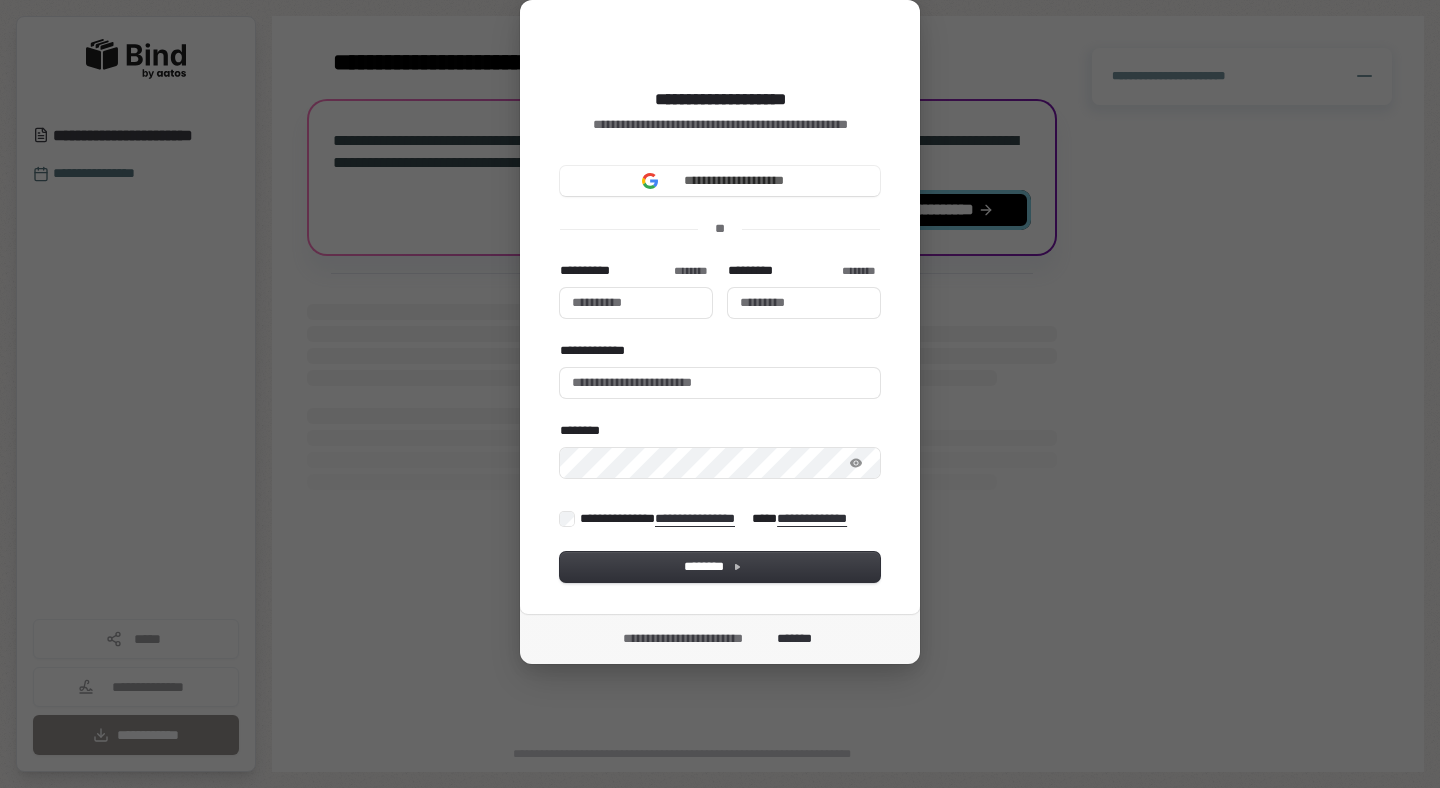 type 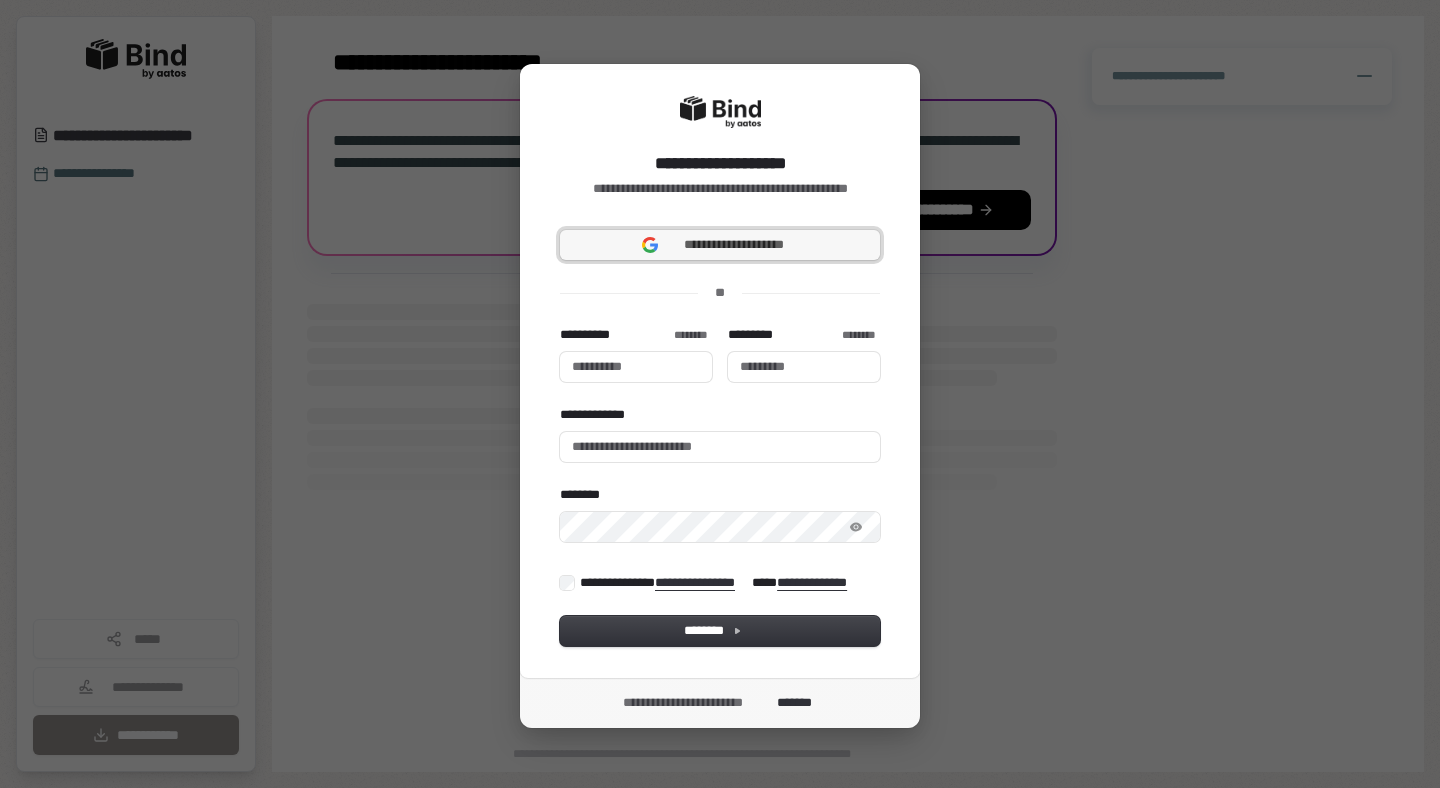 click on "**********" at bounding box center [734, 245] 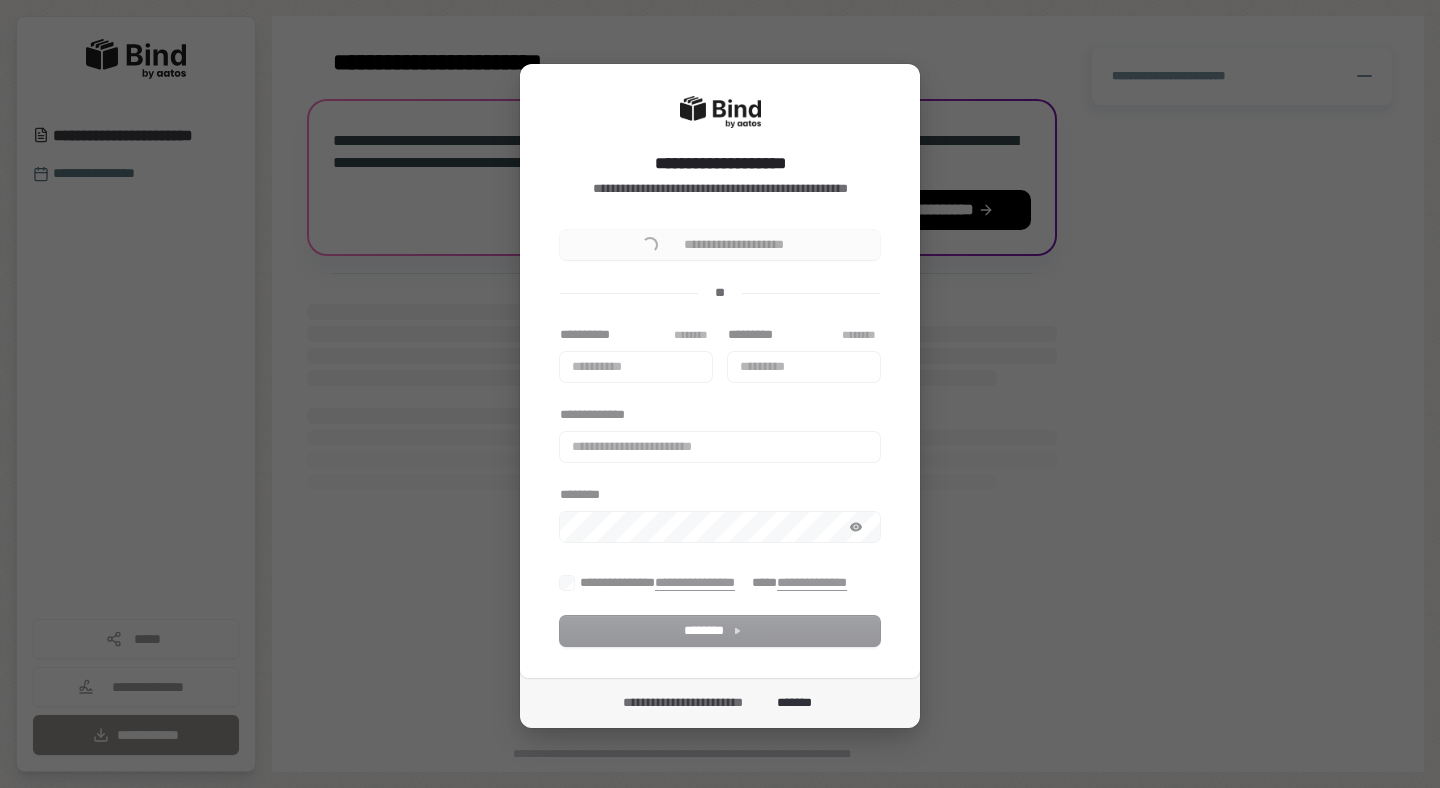 type 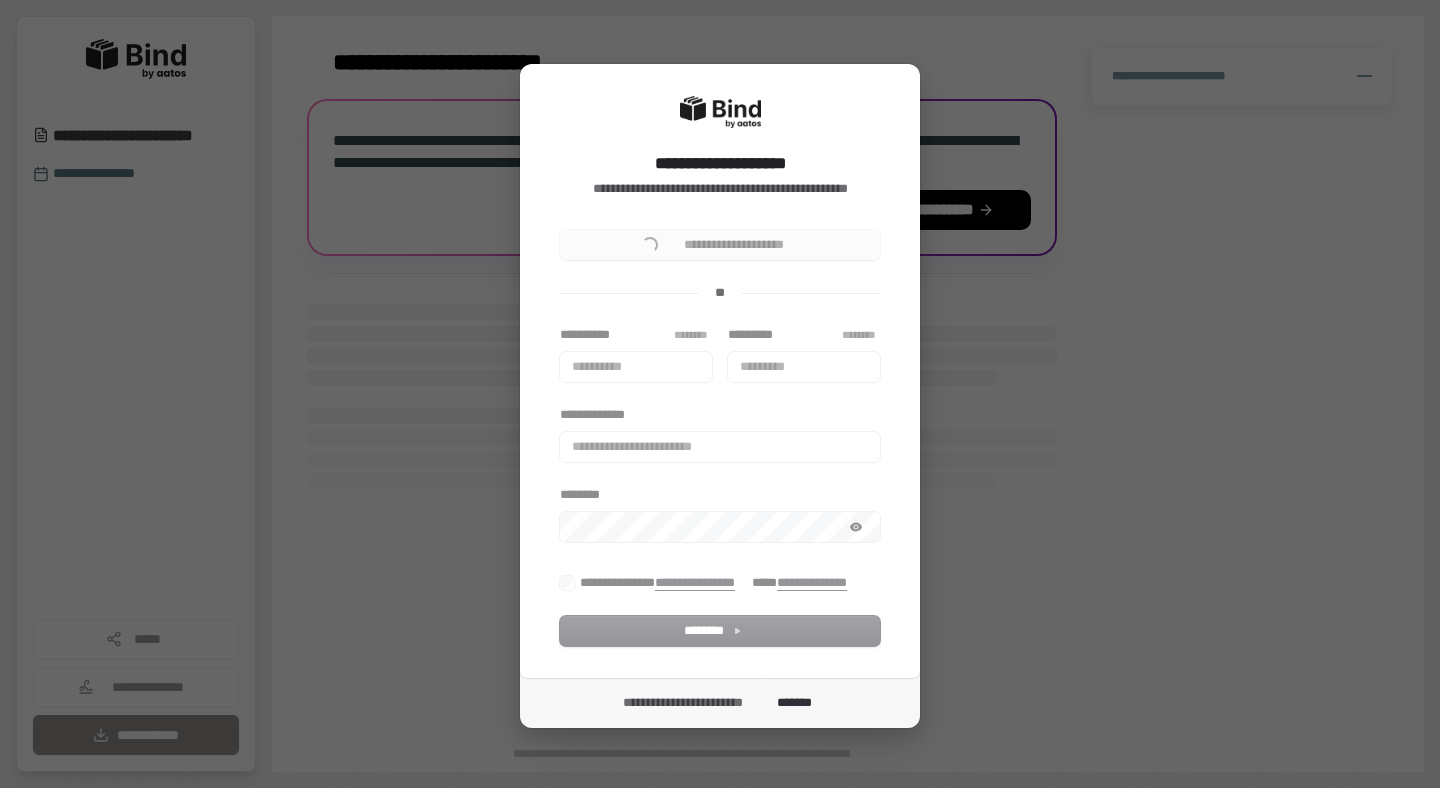 type 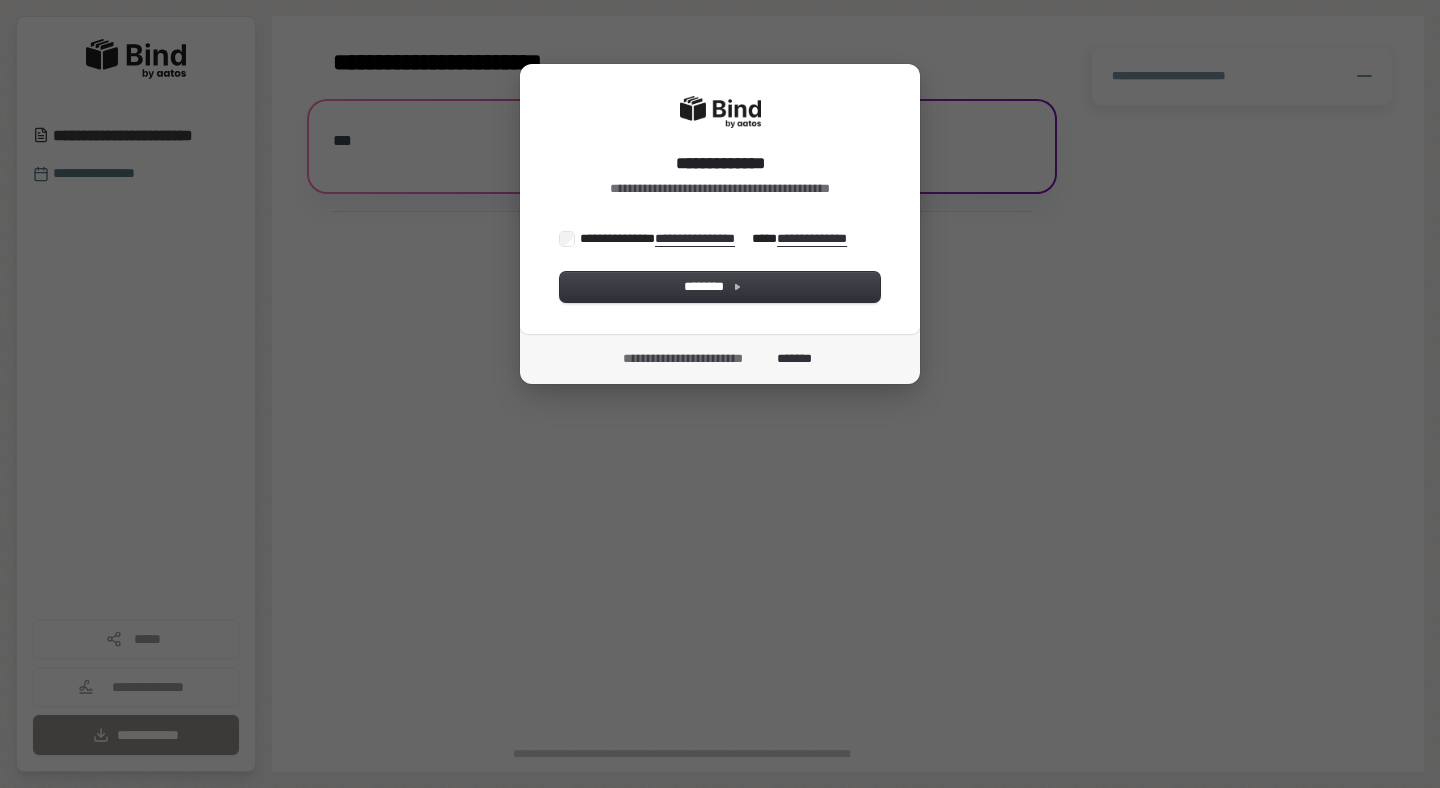 scroll, scrollTop: 0, scrollLeft: 0, axis: both 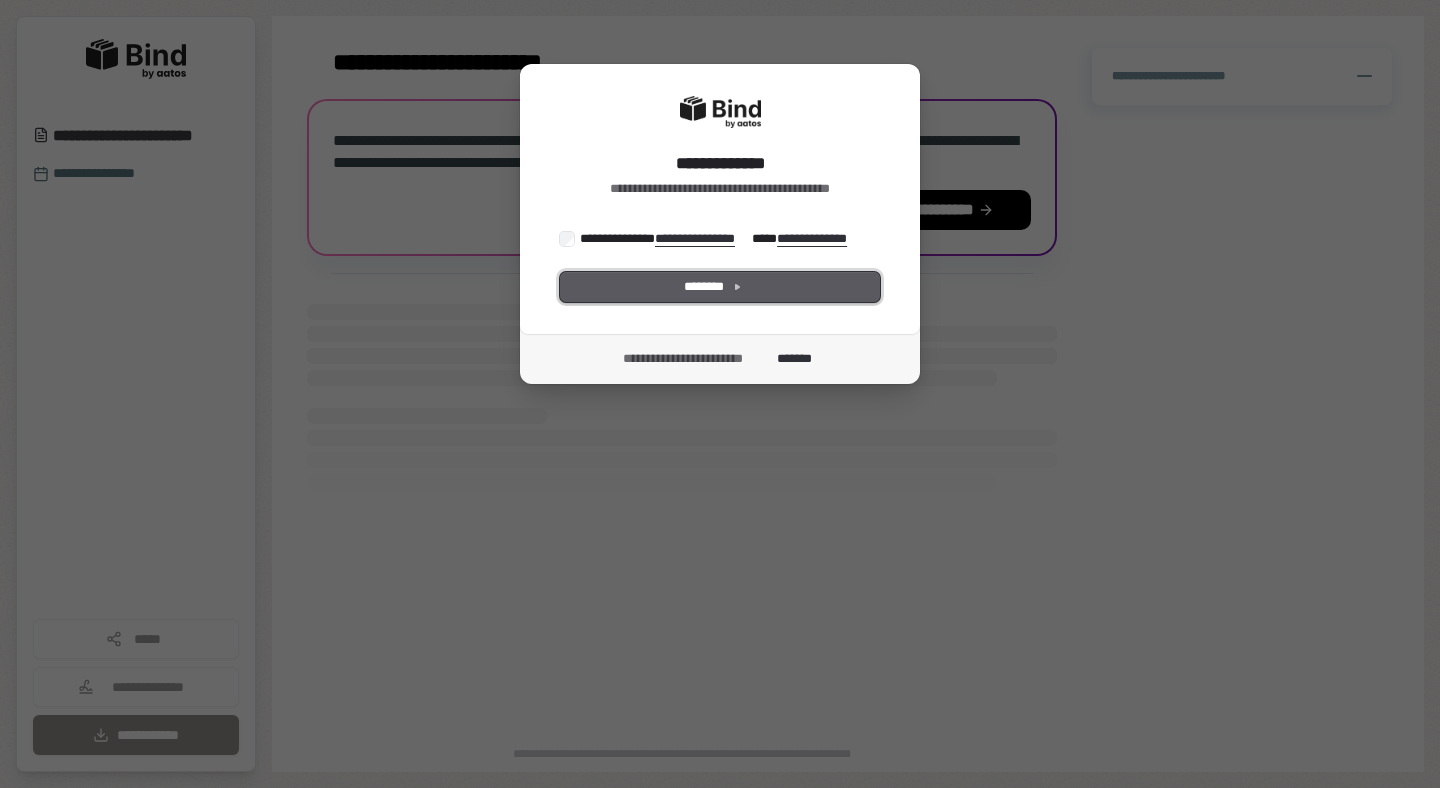 click on "********" at bounding box center [720, 287] 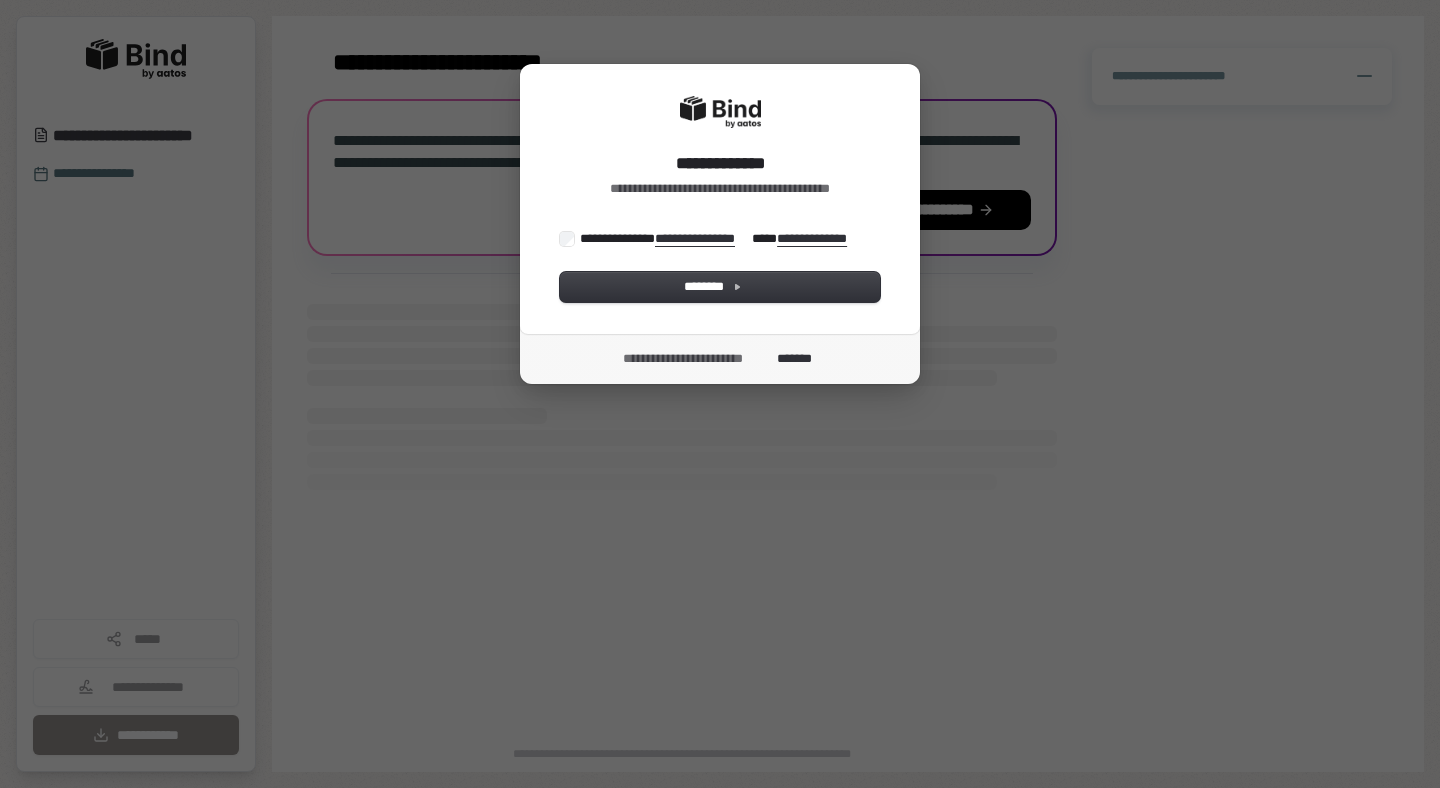click on "**********" at bounding box center [720, 199] 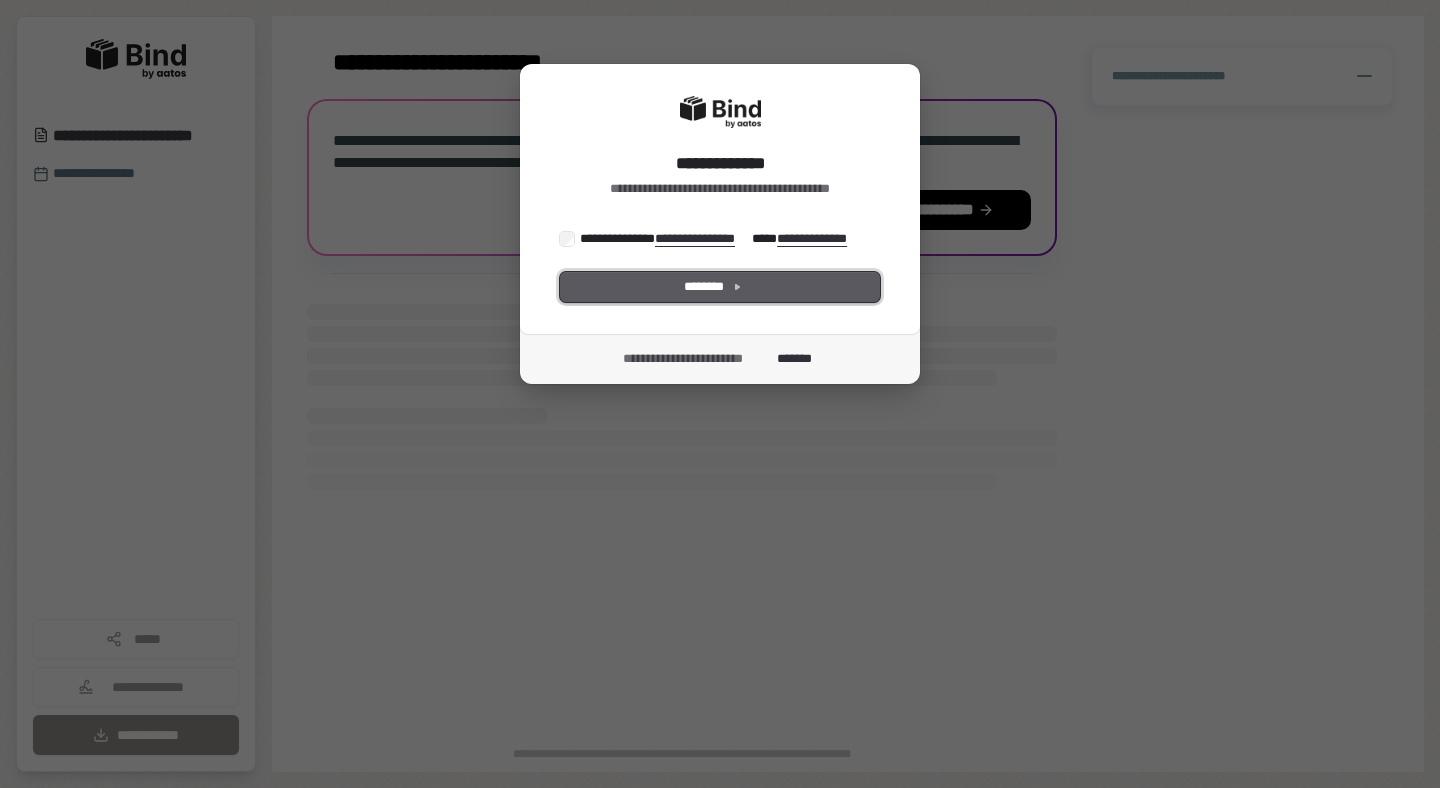 click on "********" at bounding box center [720, 287] 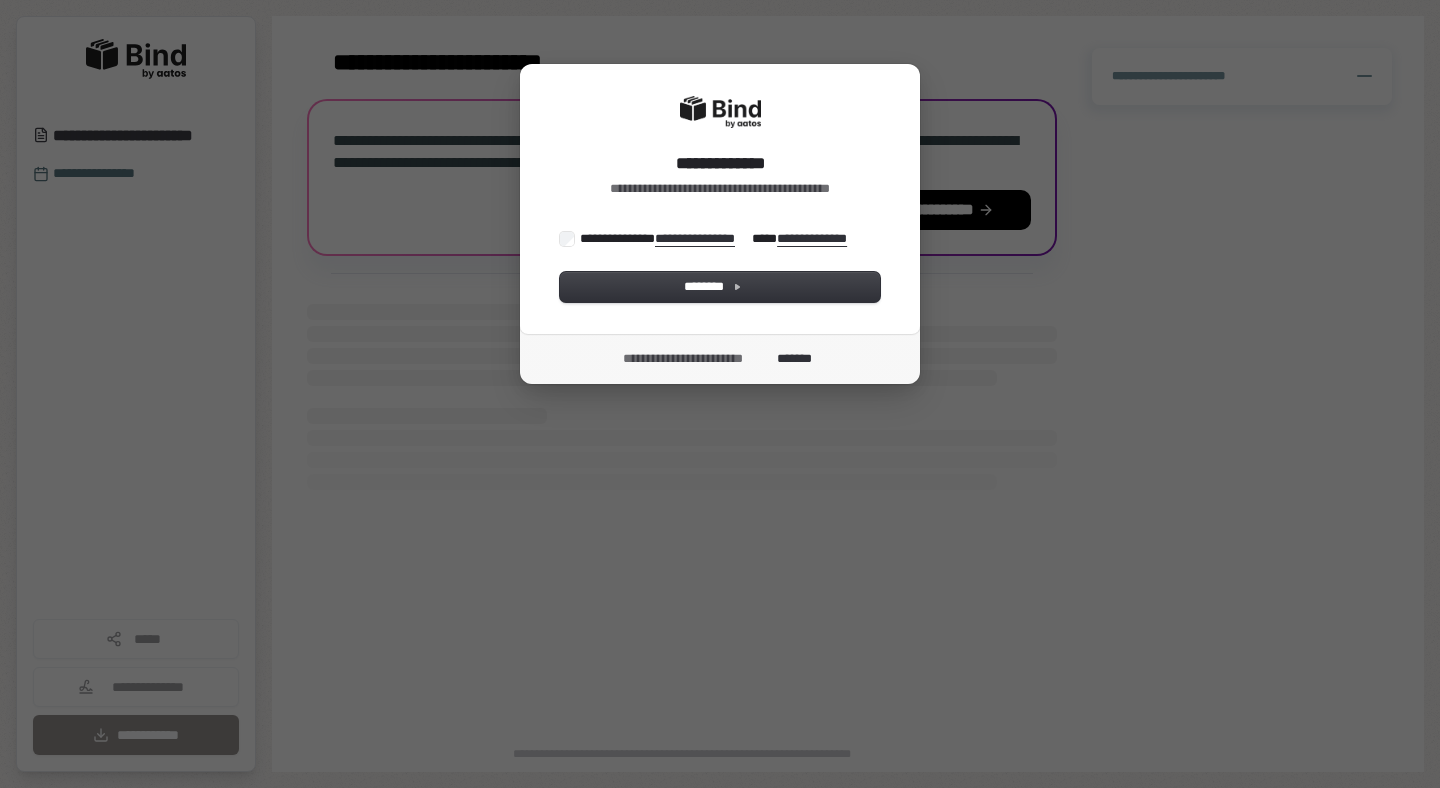 click on "**********" at bounding box center [720, 199] 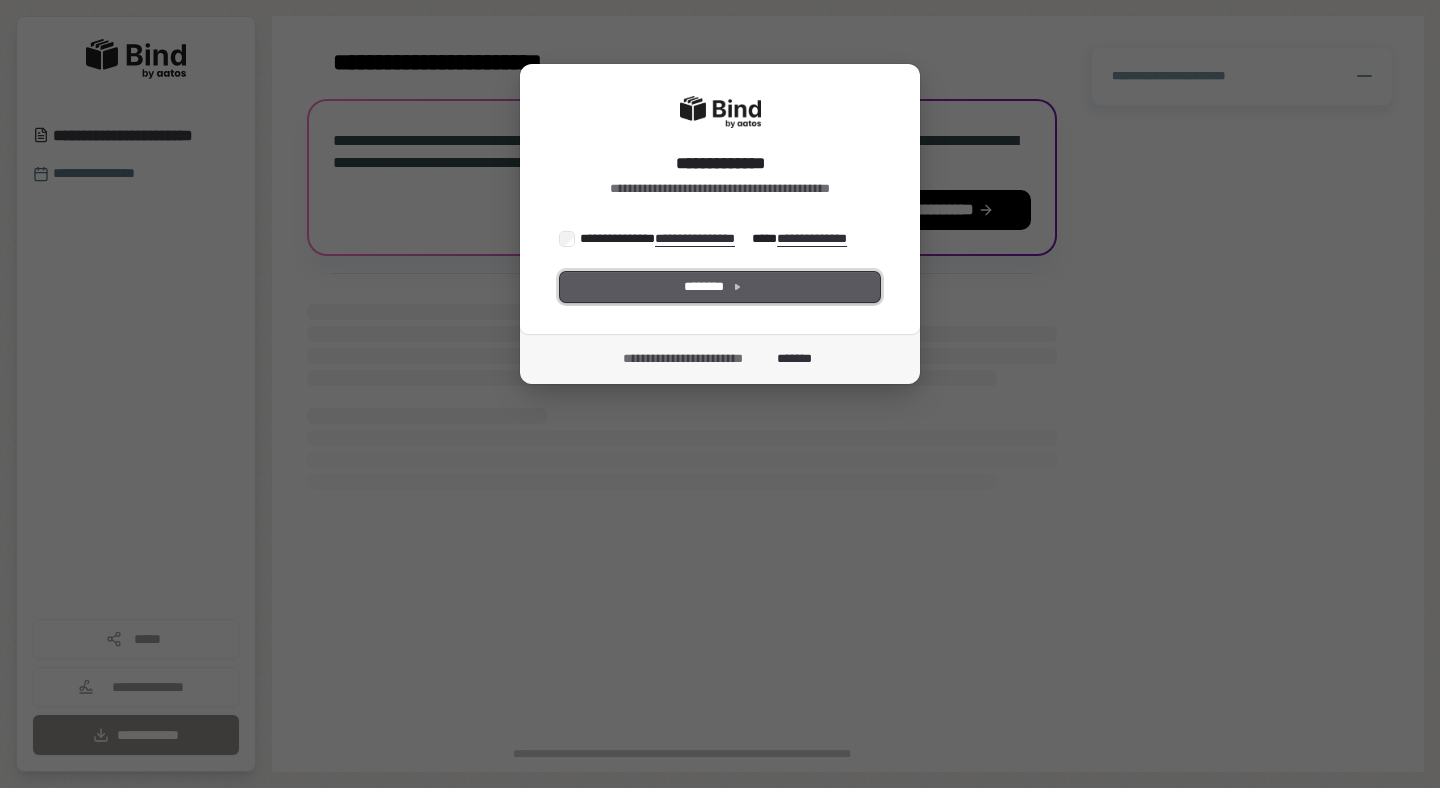 click on "********" at bounding box center [720, 287] 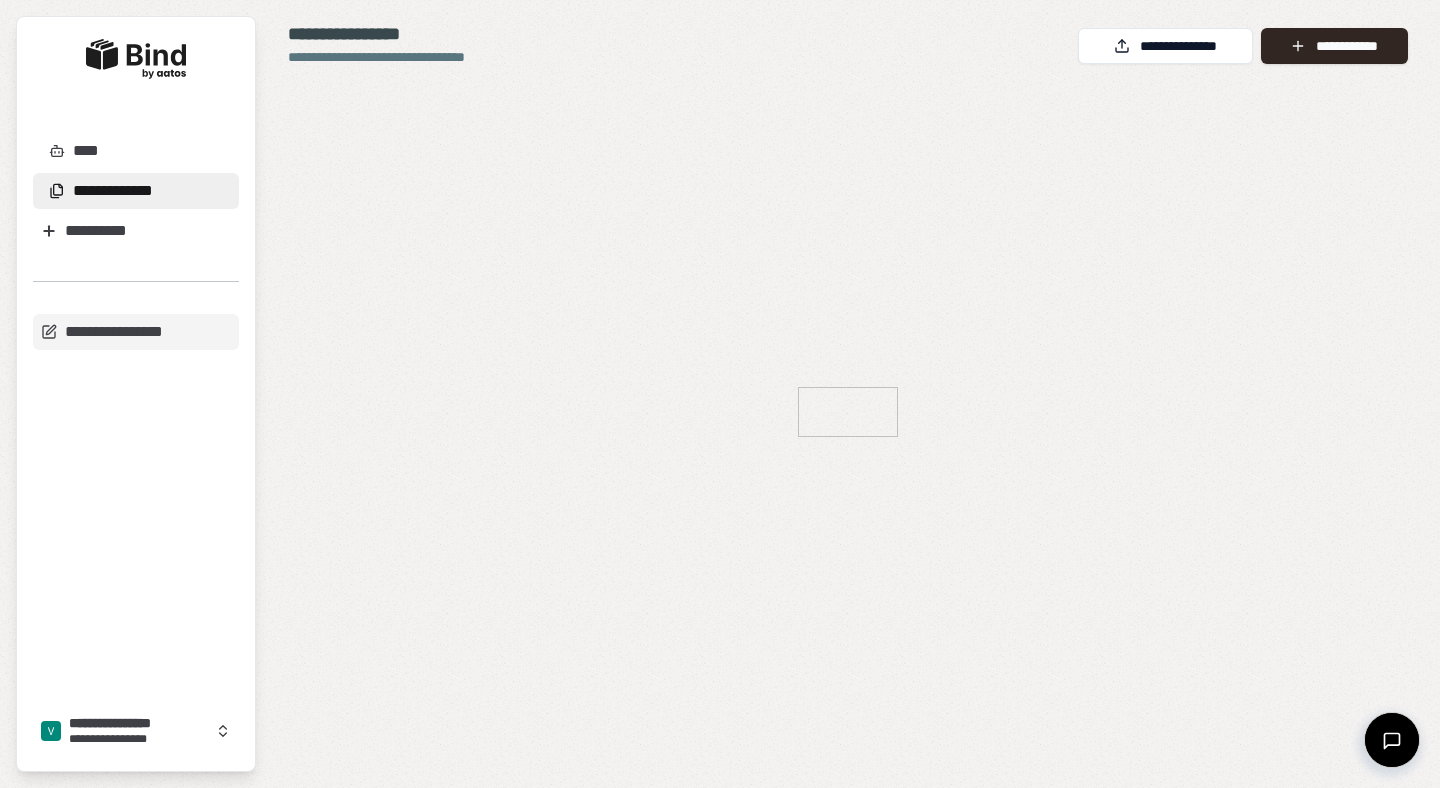 scroll, scrollTop: 0, scrollLeft: 0, axis: both 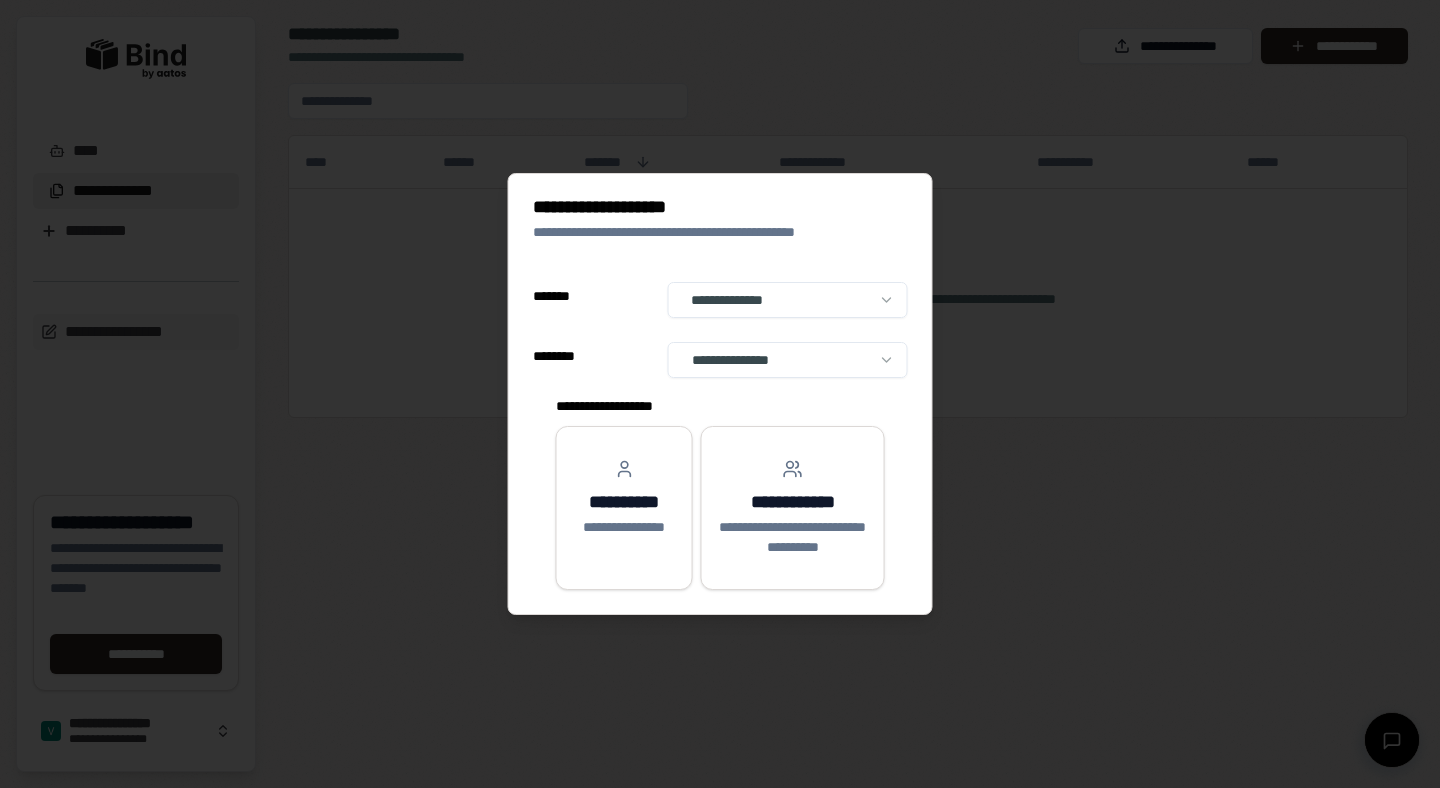 select on "******" 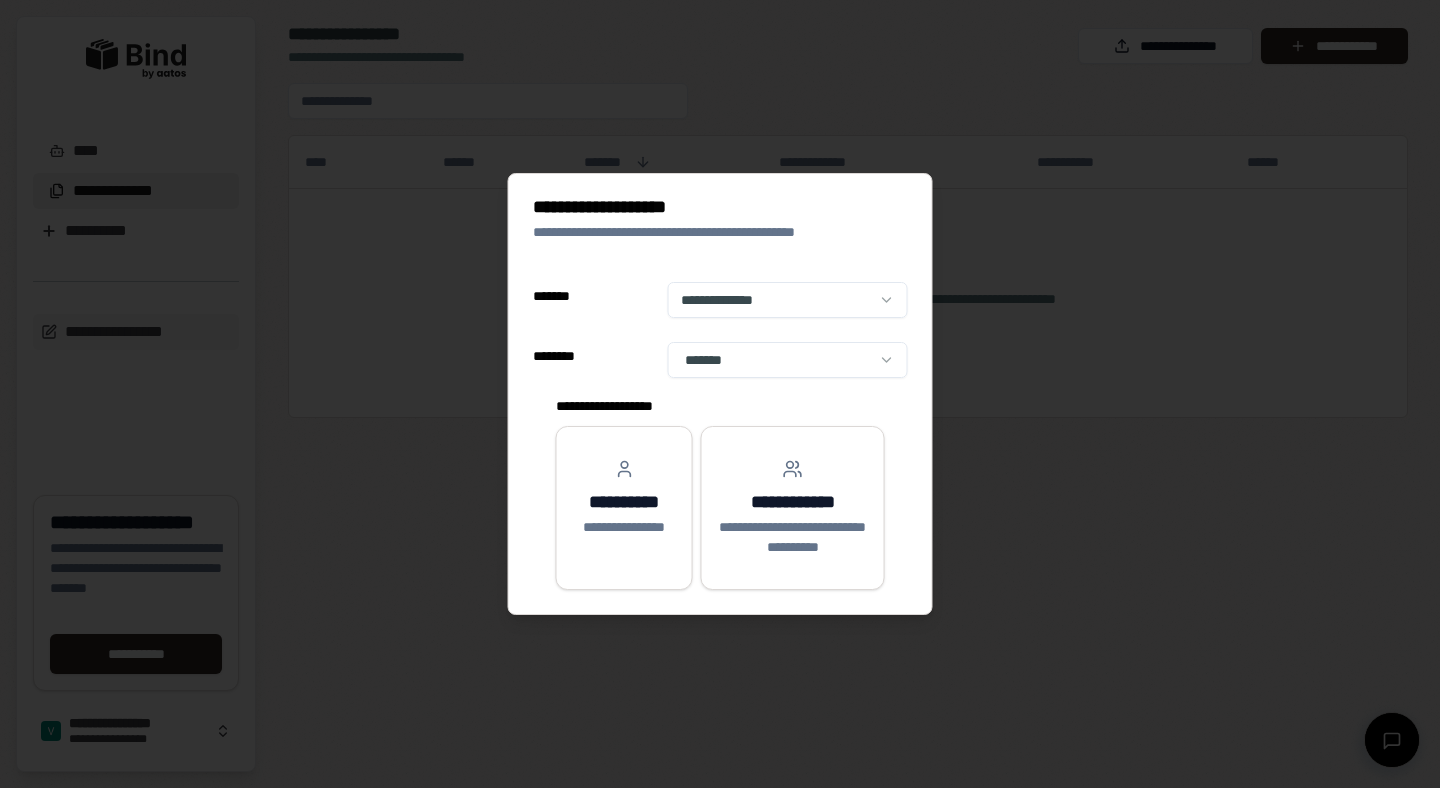 click on "**********" at bounding box center (720, 394) 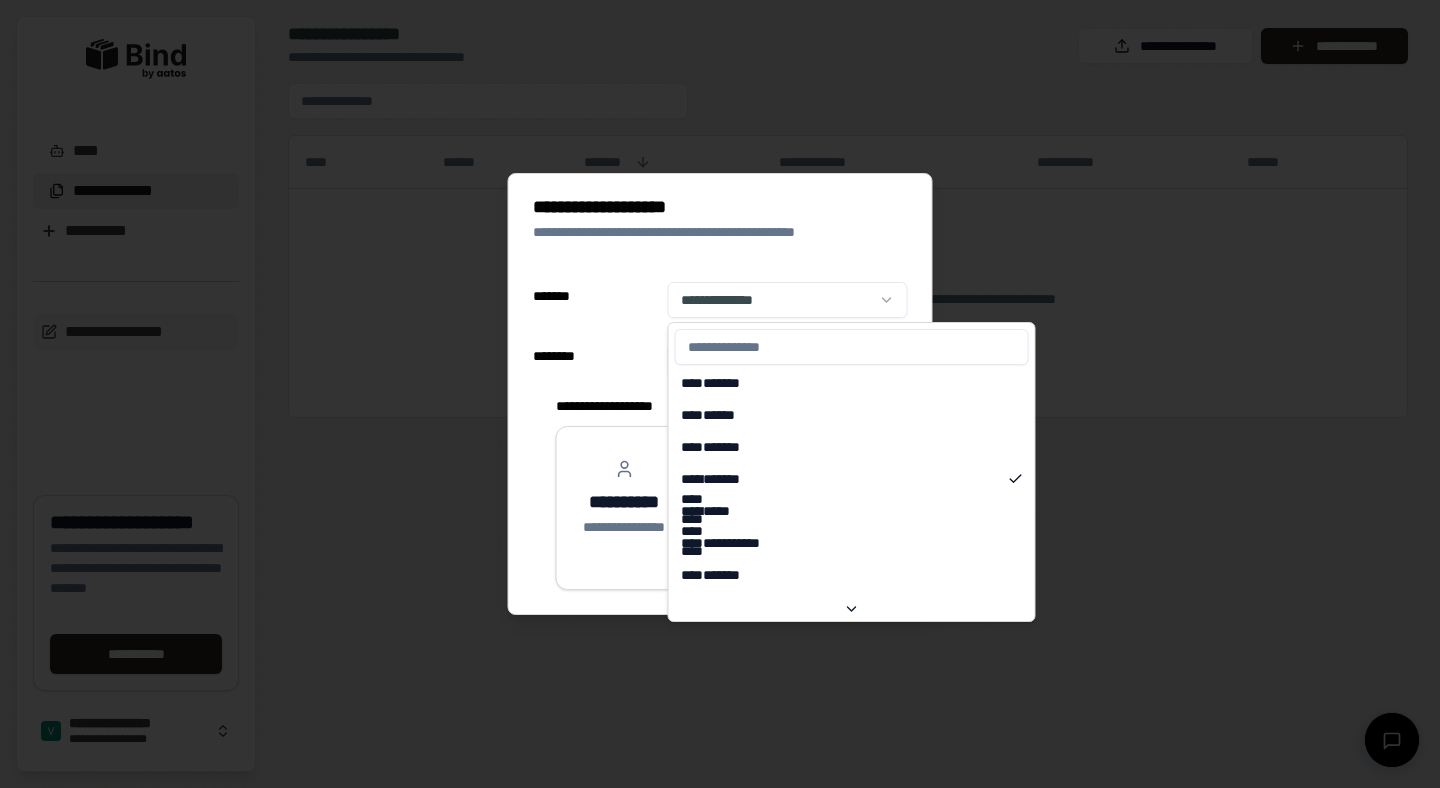 click on "**********" at bounding box center (720, 394) 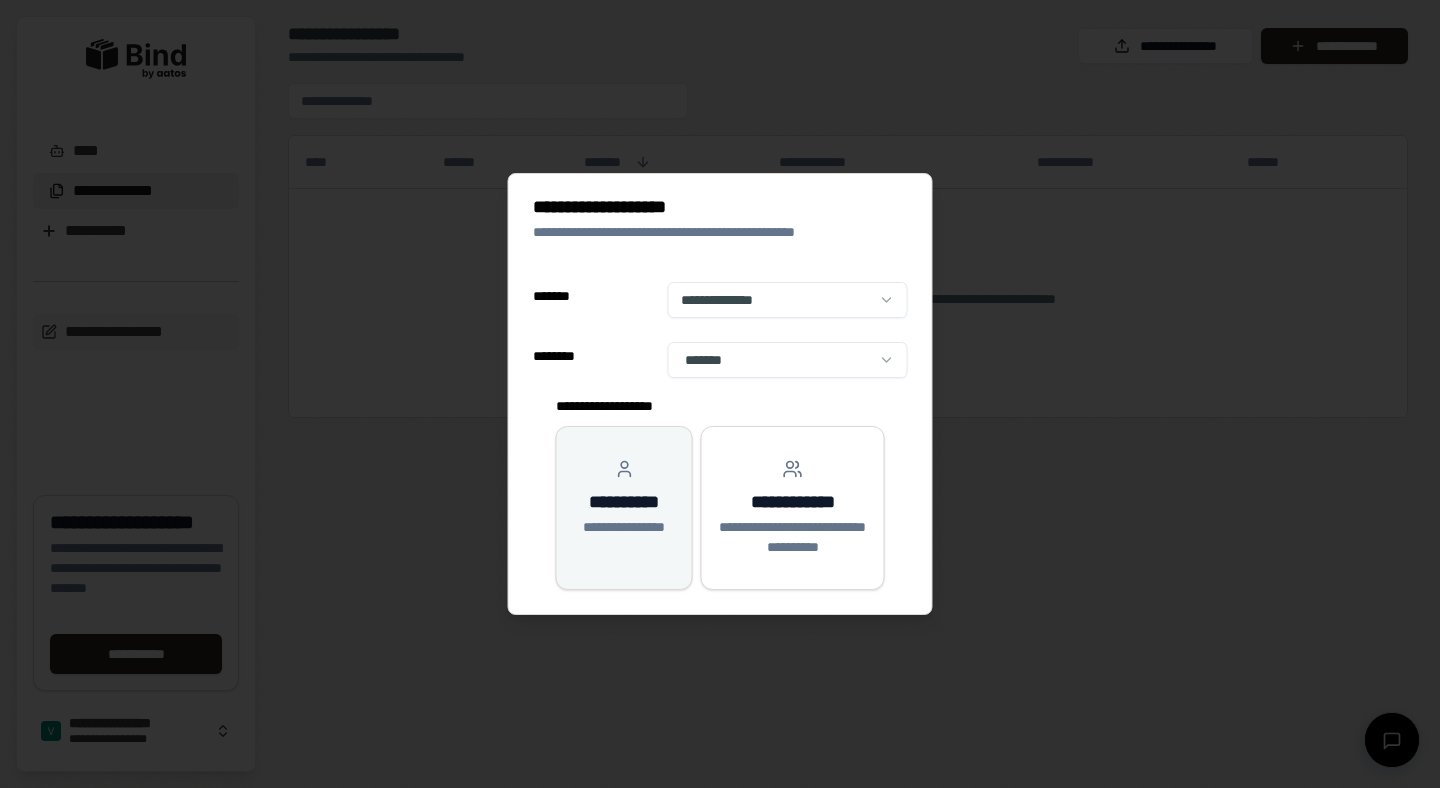click on "**********" at bounding box center (624, 502) 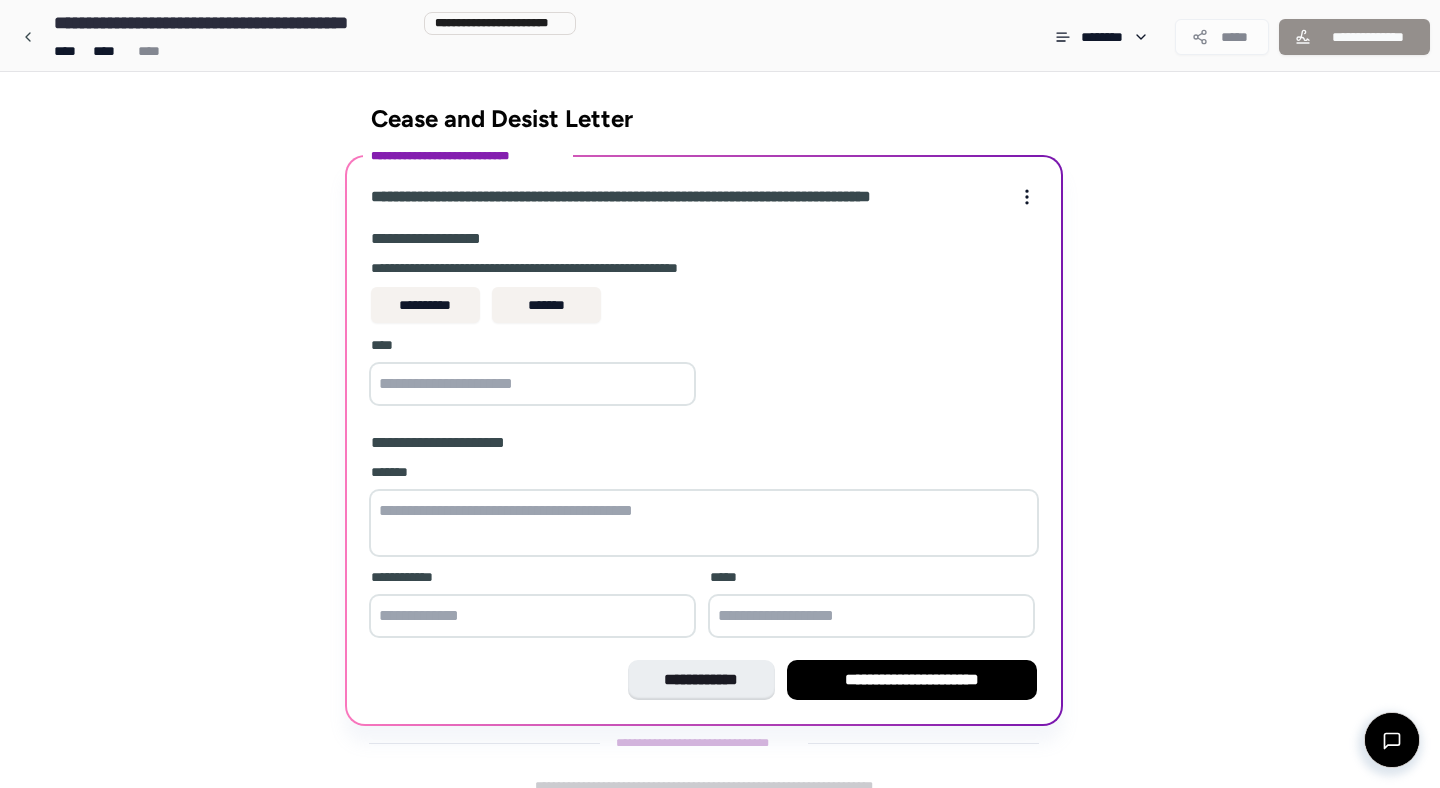 scroll, scrollTop: 16, scrollLeft: 0, axis: vertical 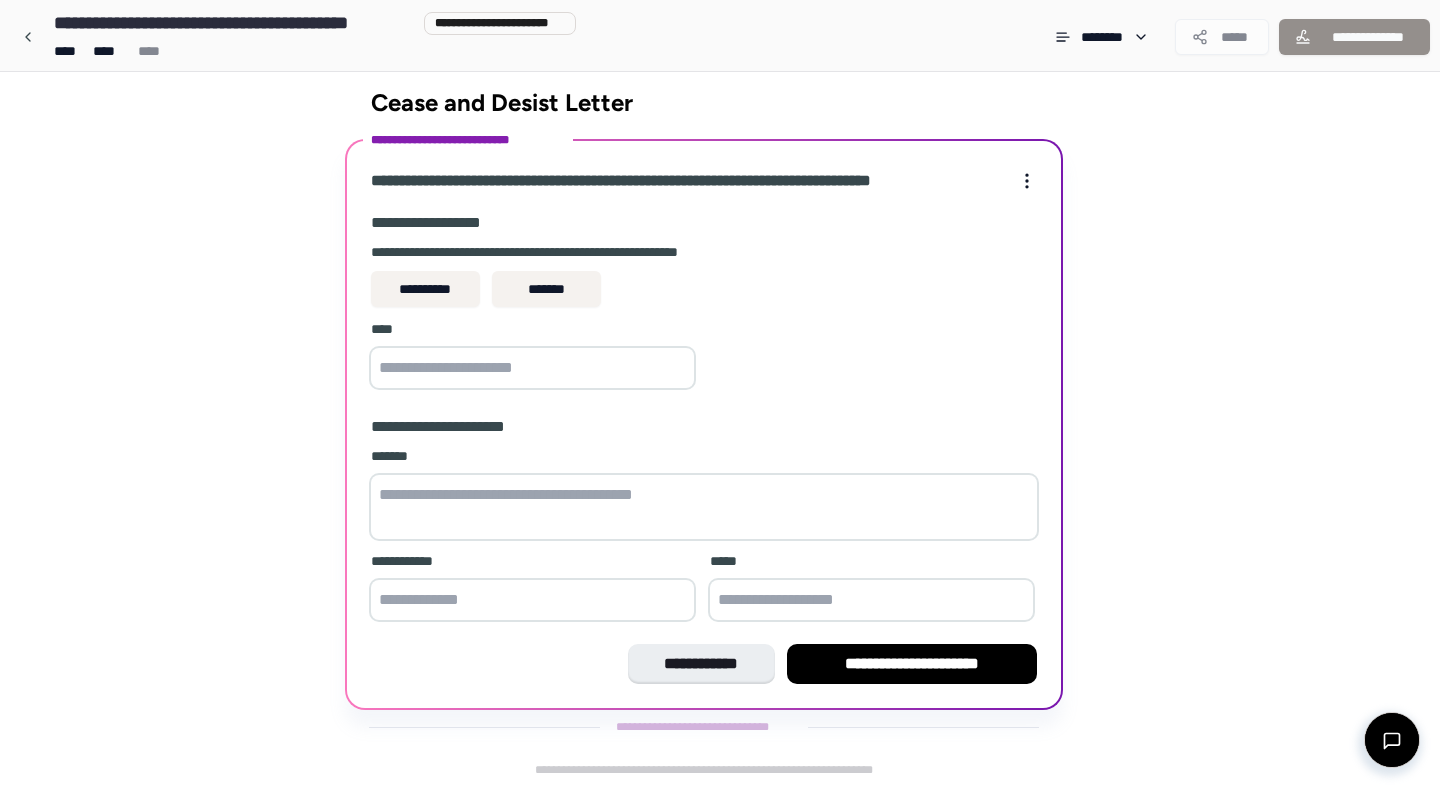 click at bounding box center (532, 368) 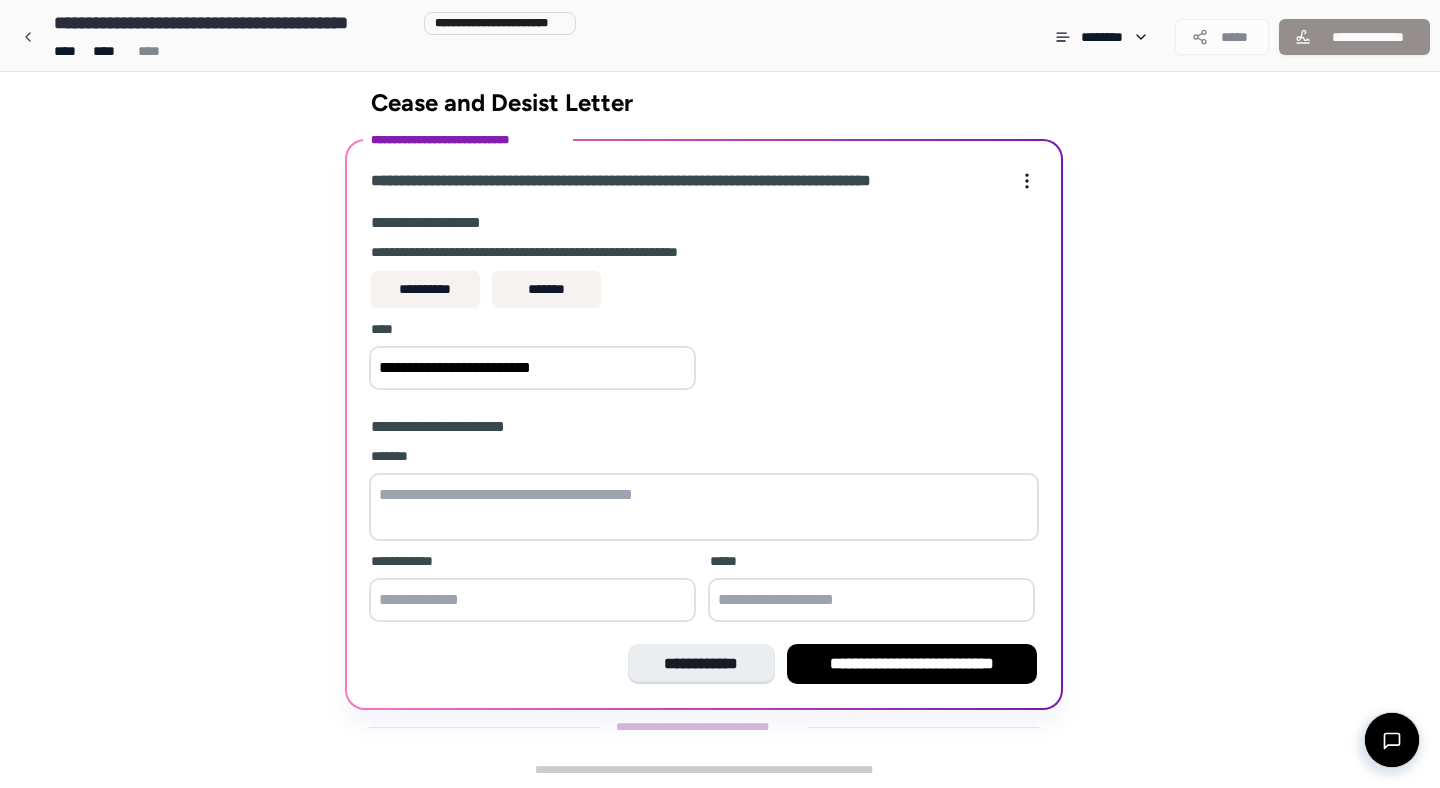 type on "**********" 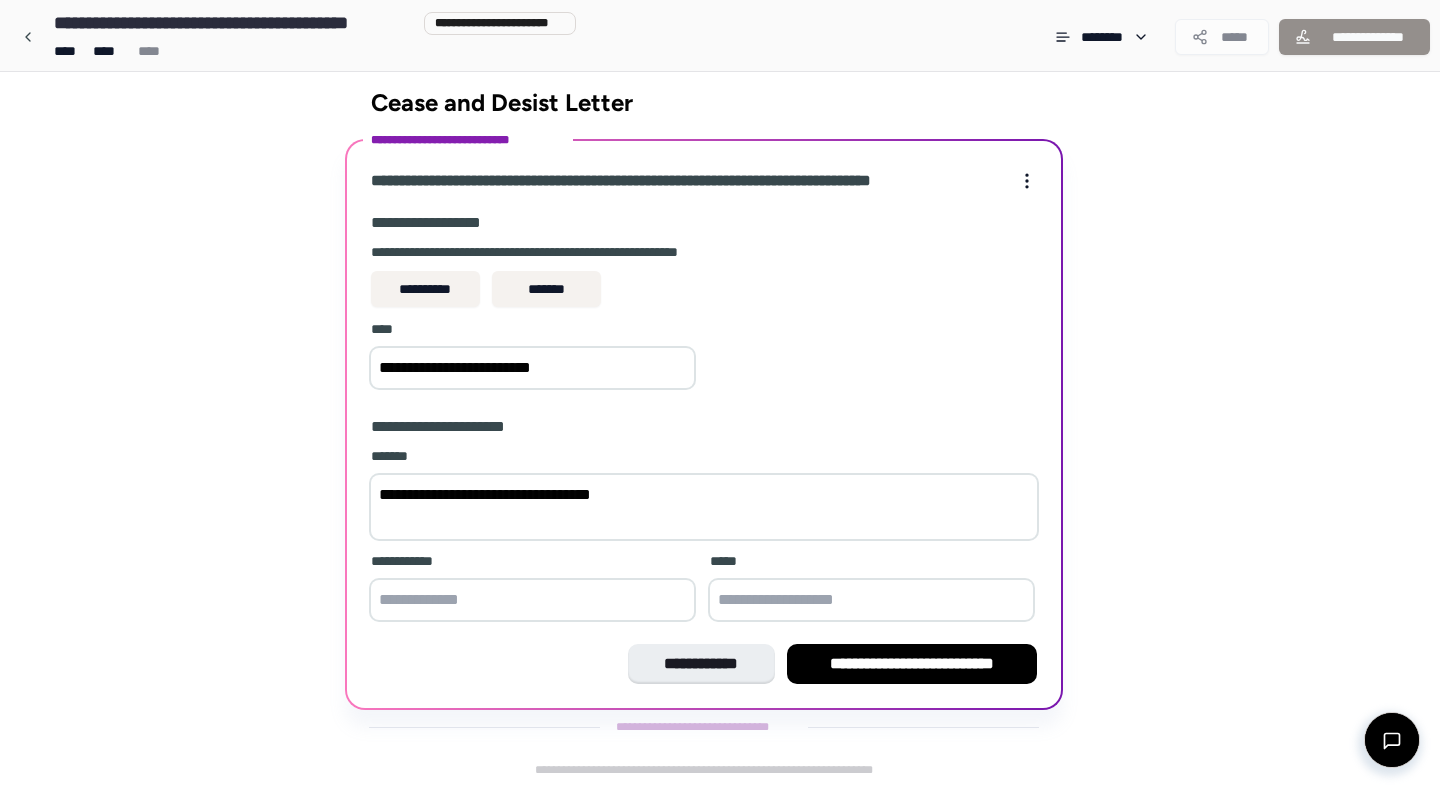 type on "**********" 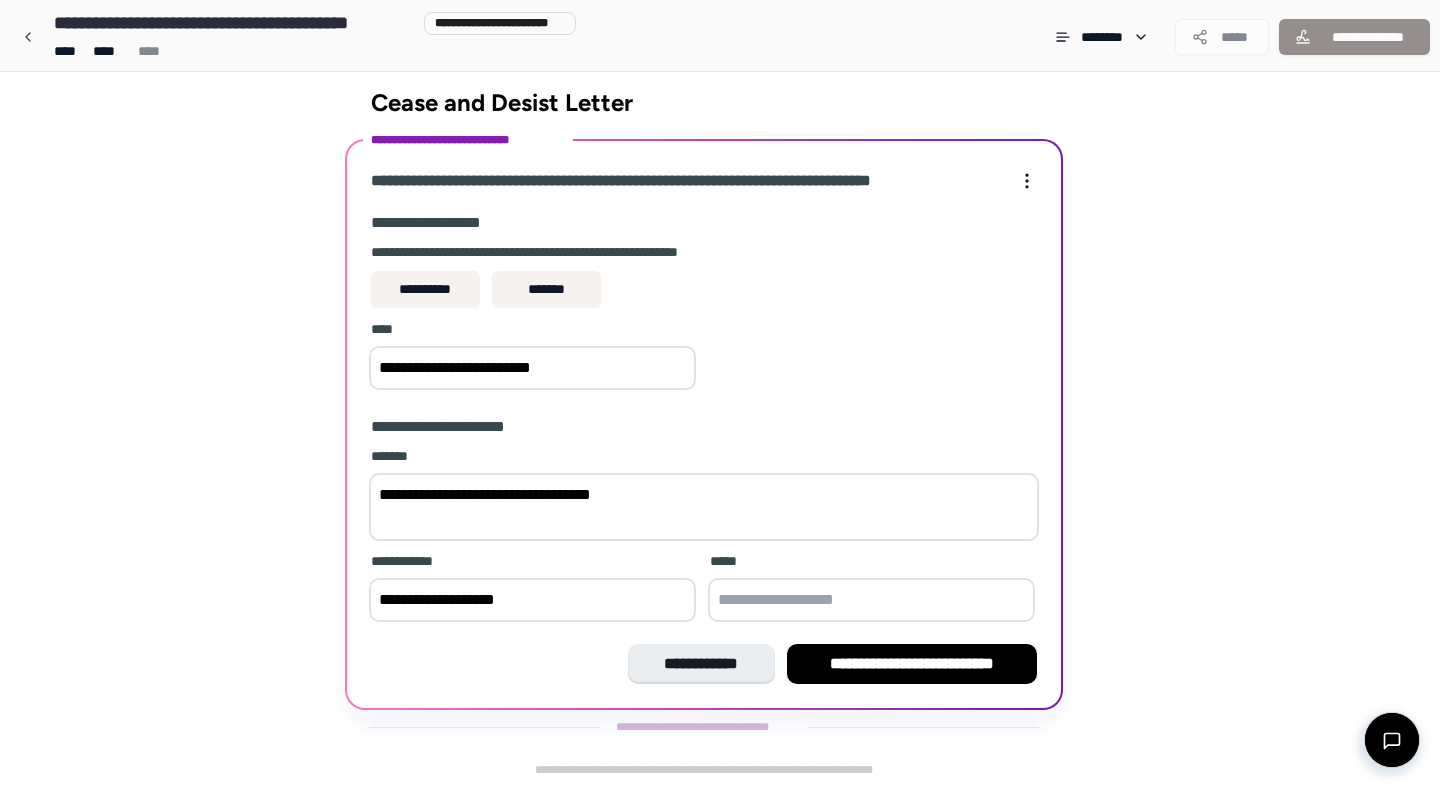 type on "**********" 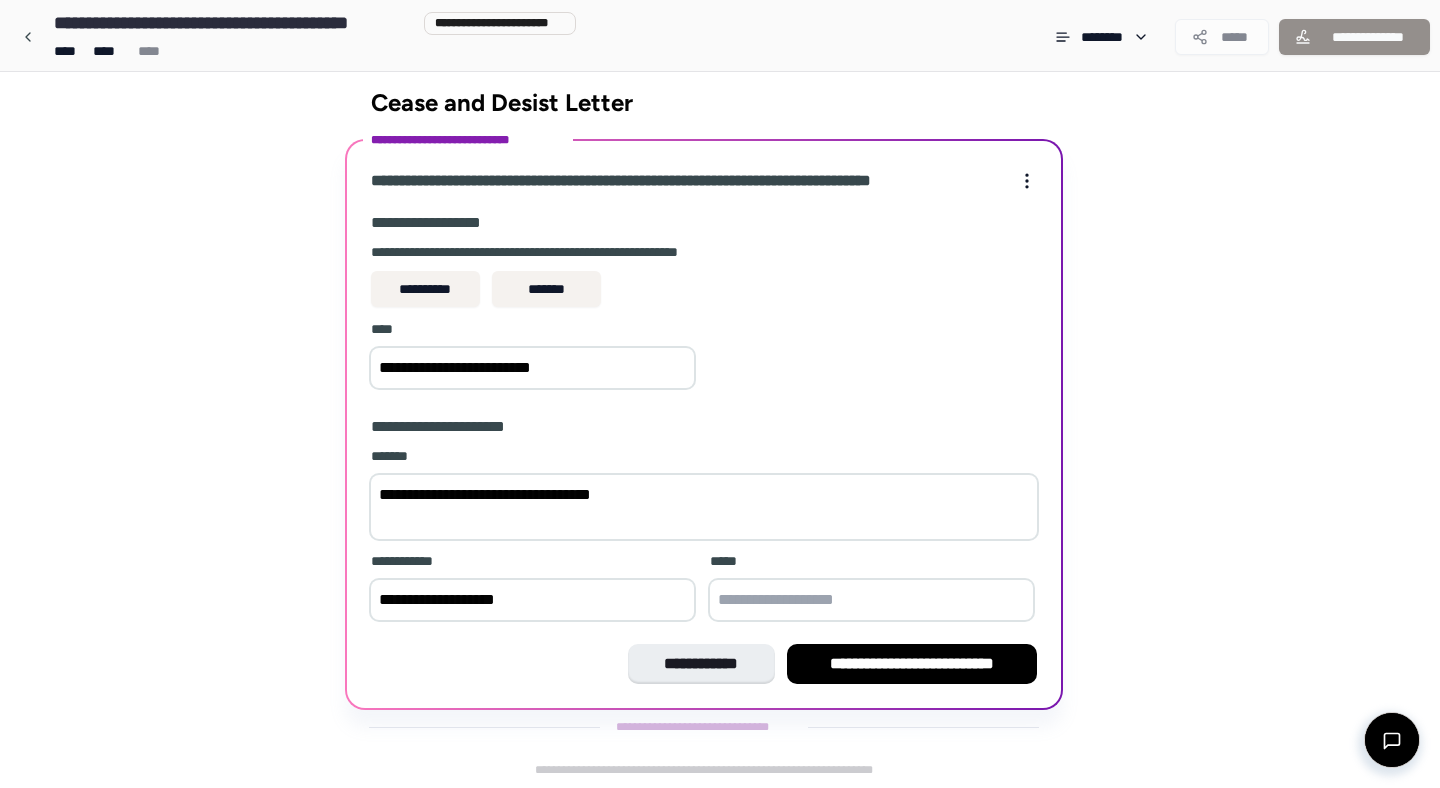 paste on "**********" 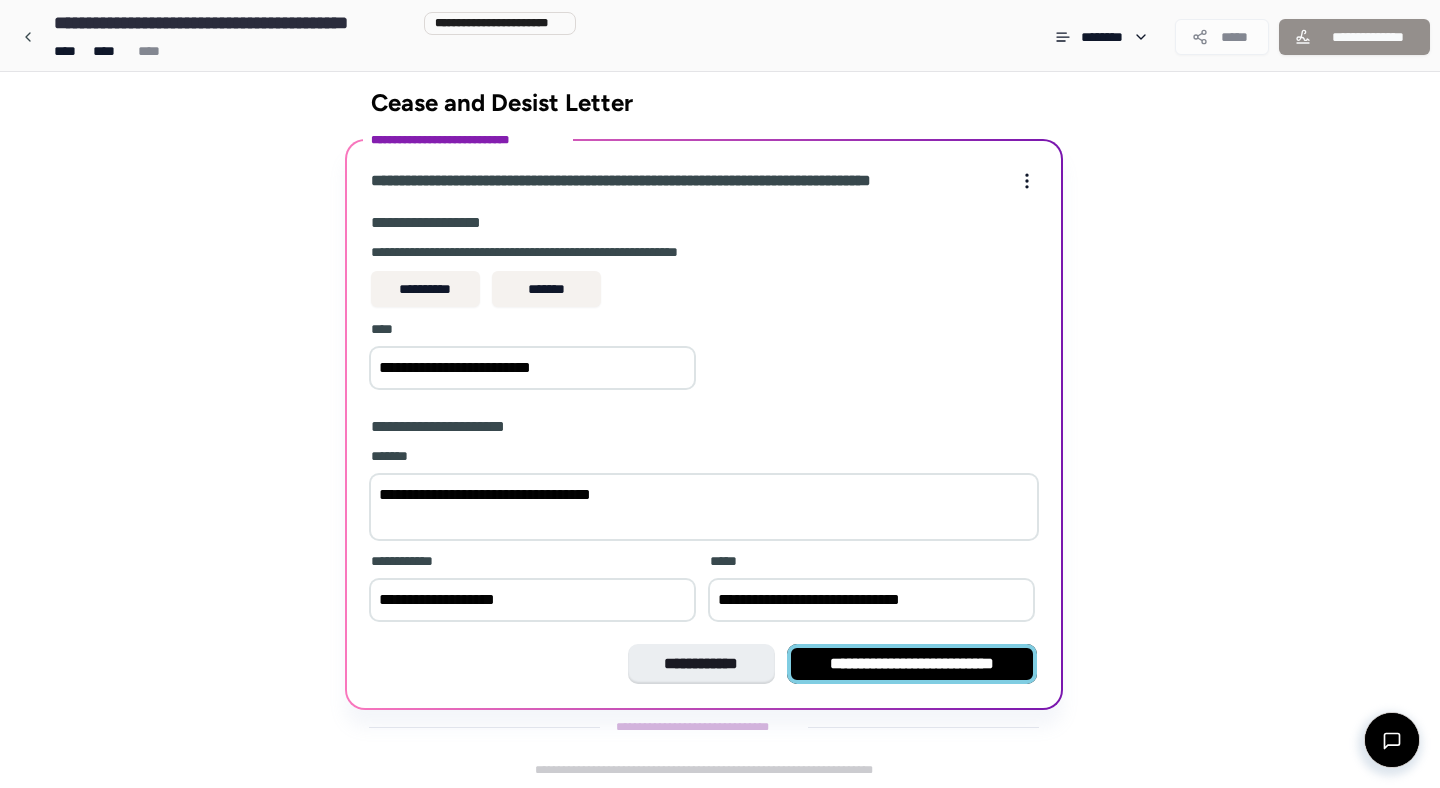 type on "**********" 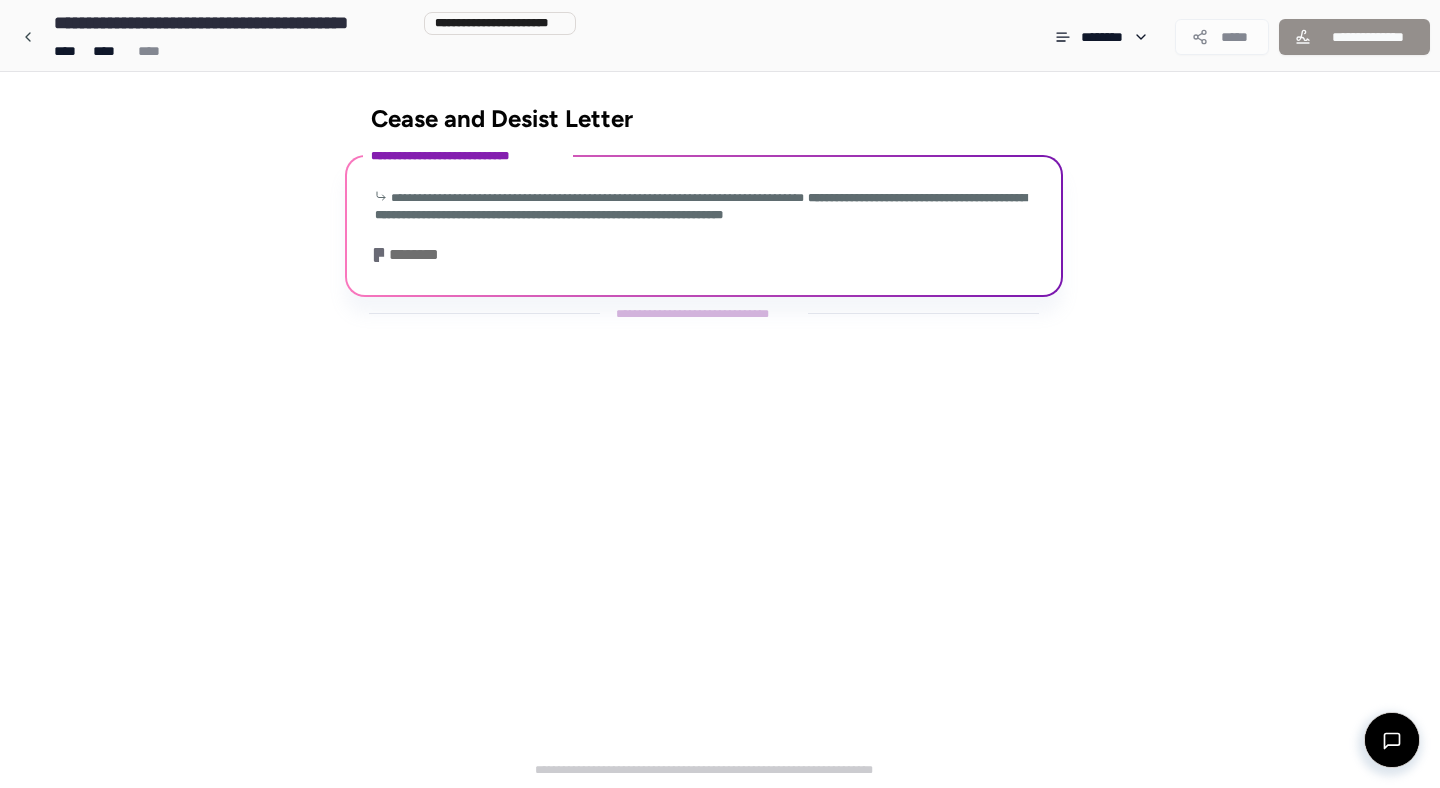 scroll, scrollTop: 0, scrollLeft: 0, axis: both 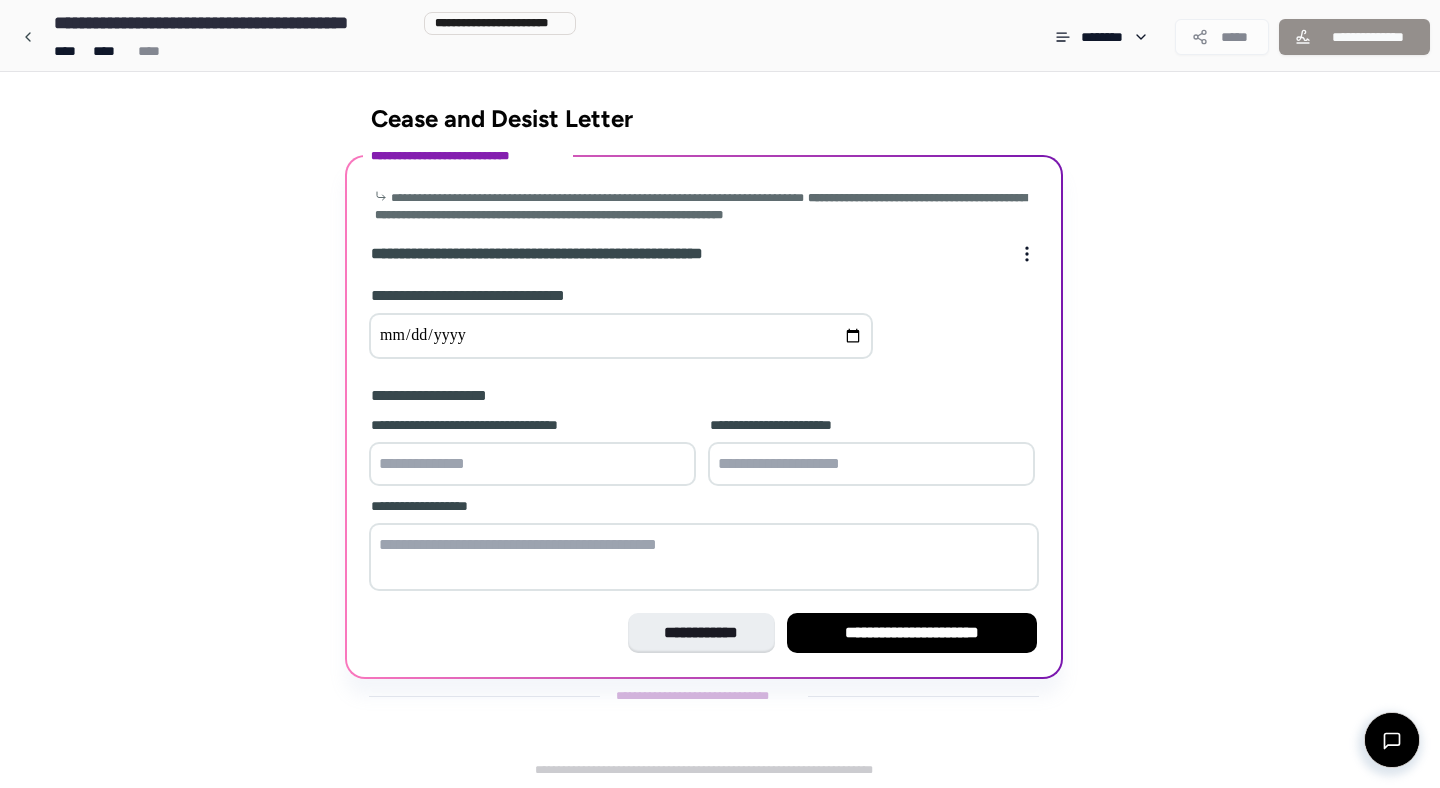 click at bounding box center [621, 336] 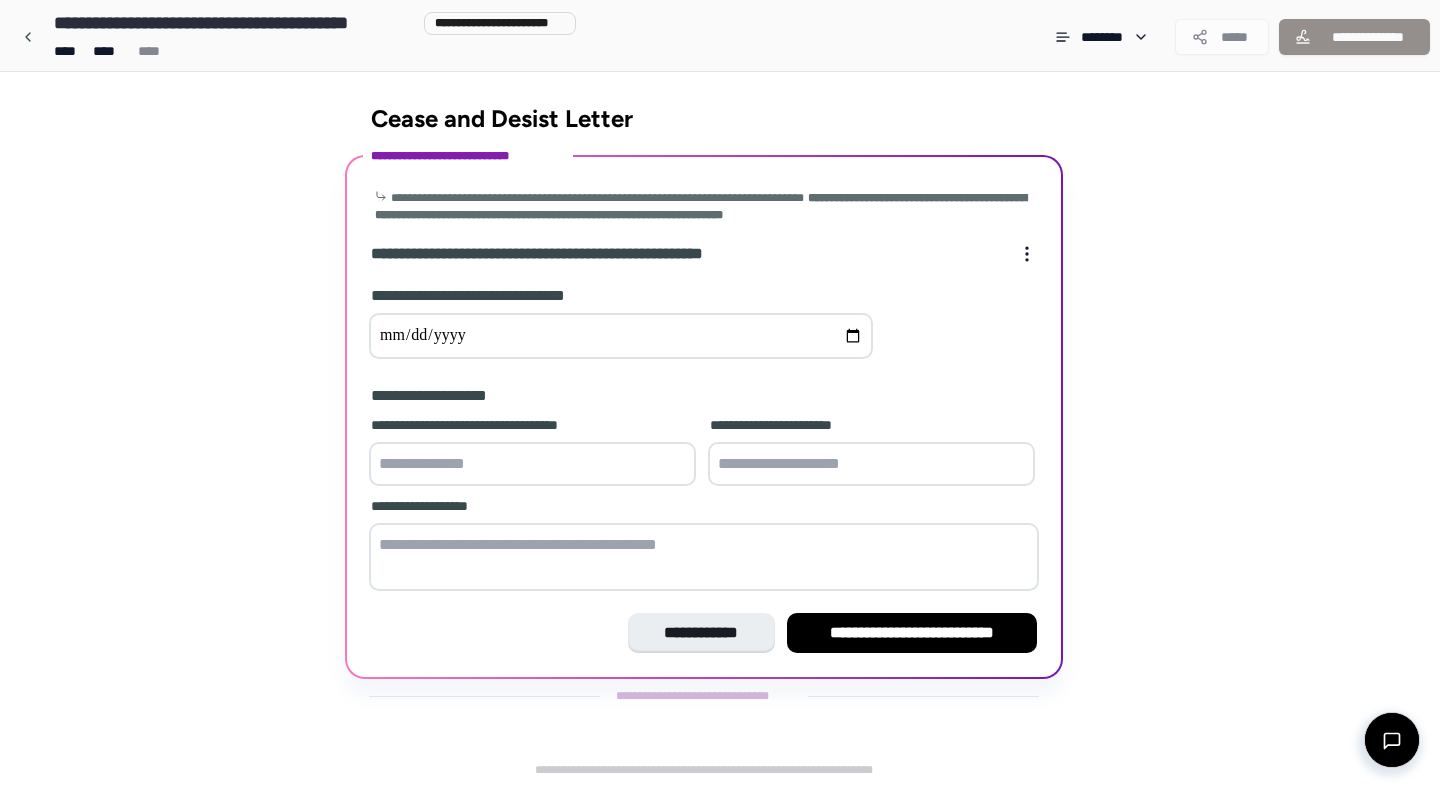 click at bounding box center [532, 464] 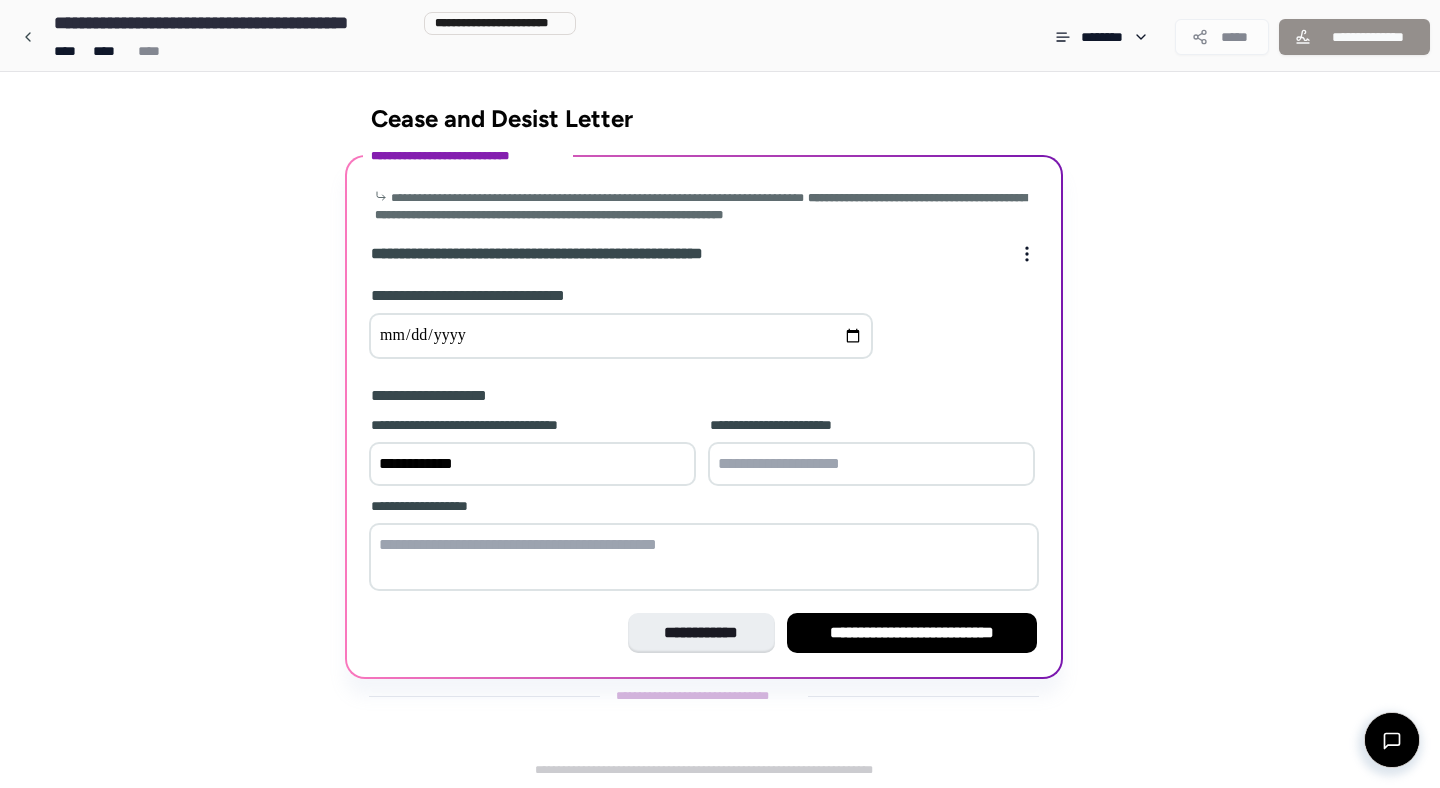 type on "**********" 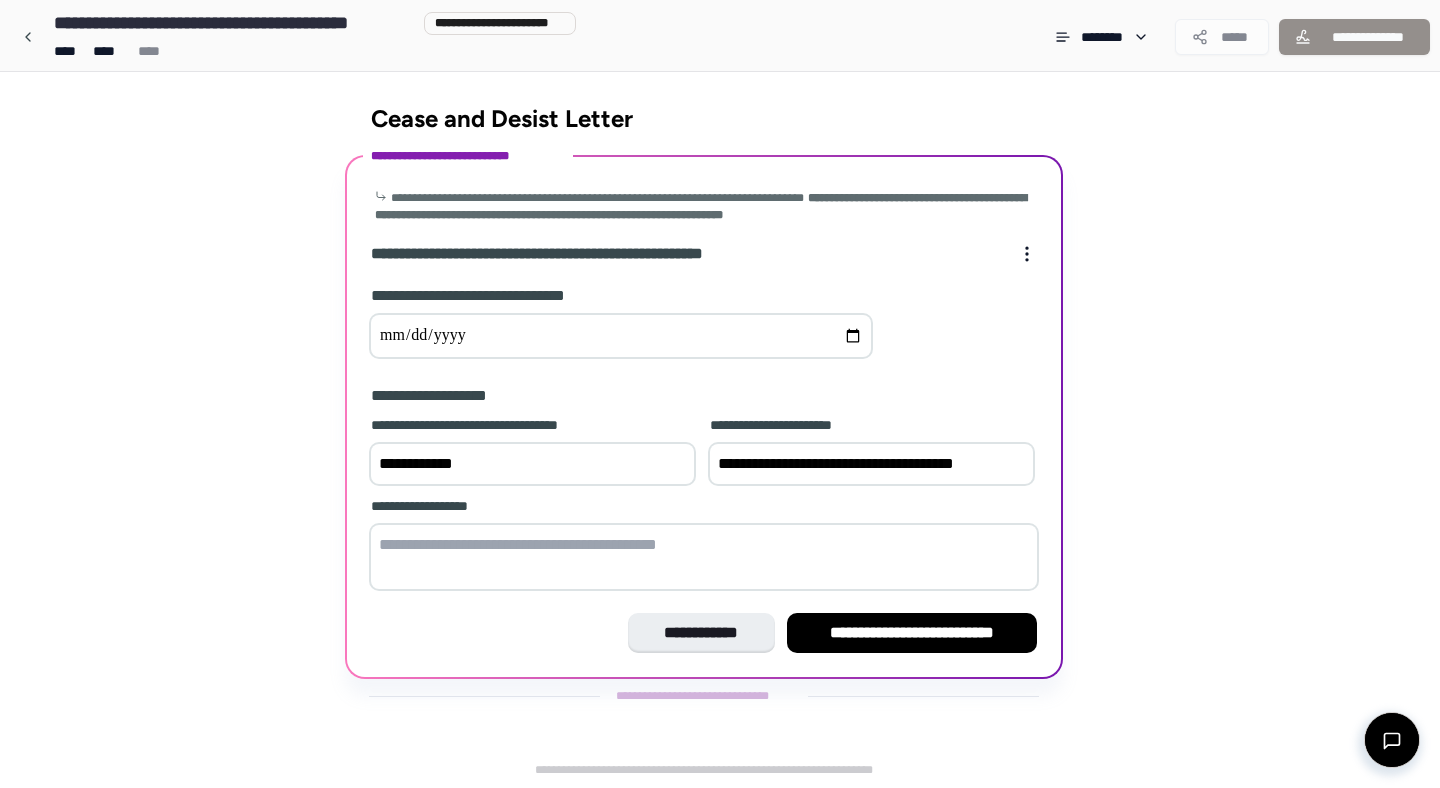 type on "**********" 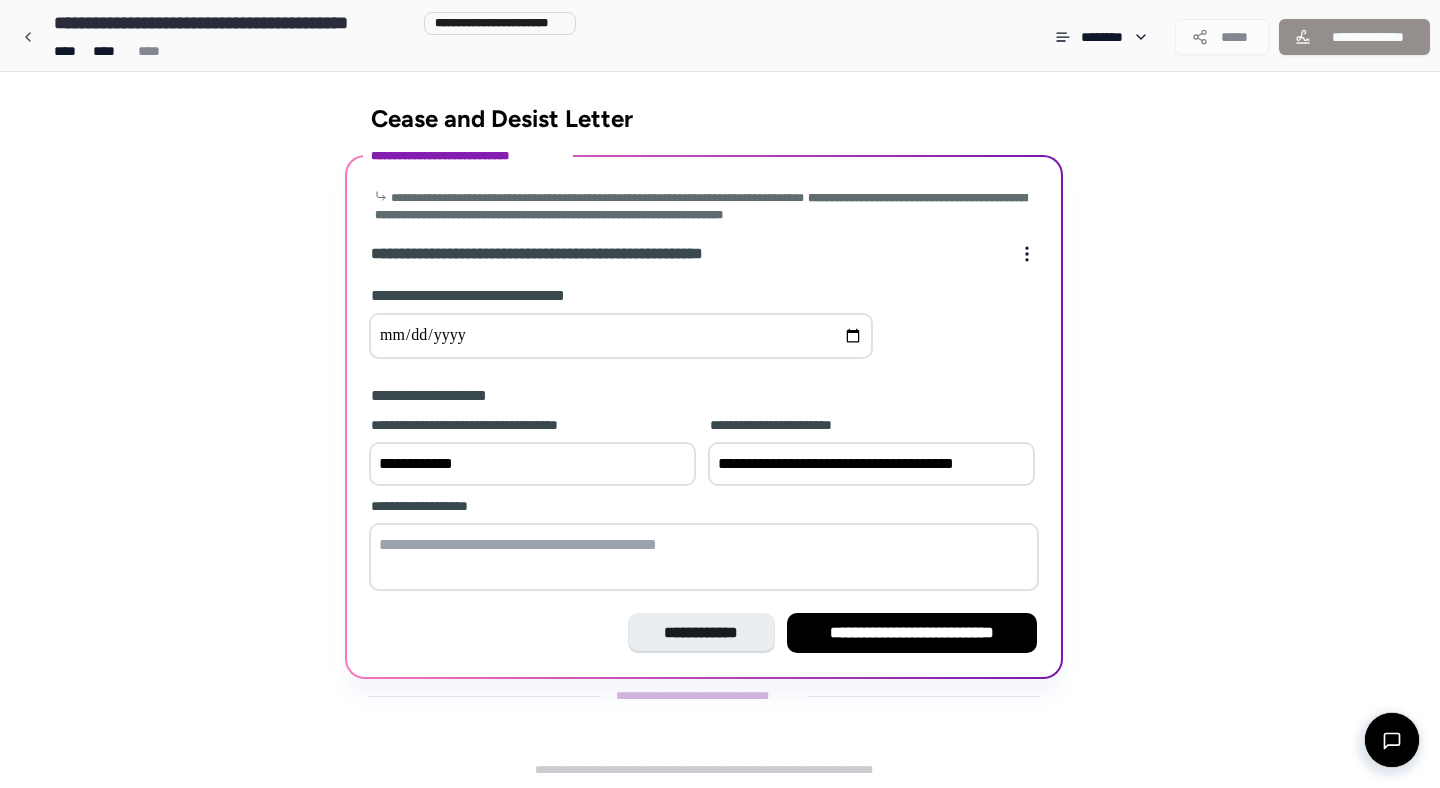 click at bounding box center (704, 557) 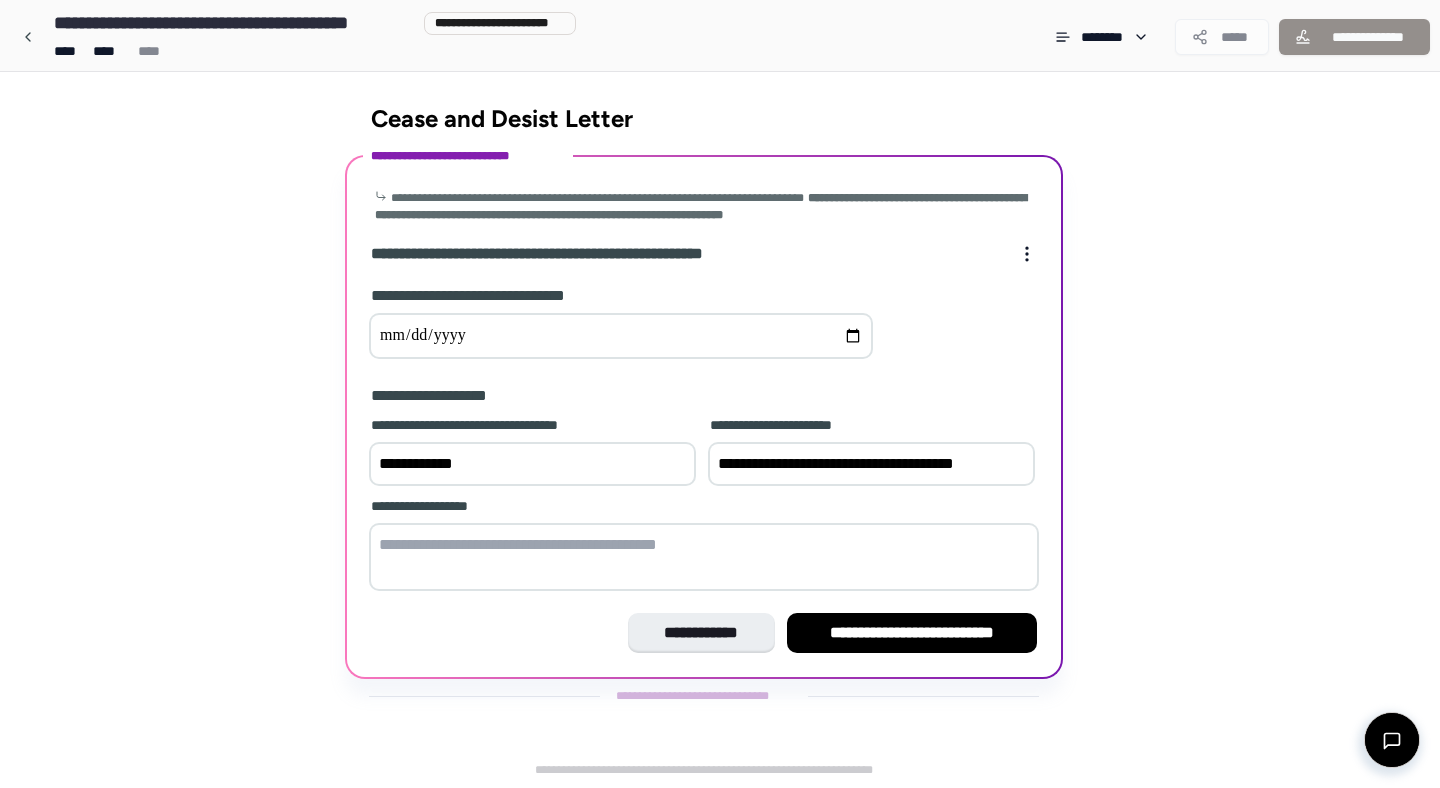 paste on "**********" 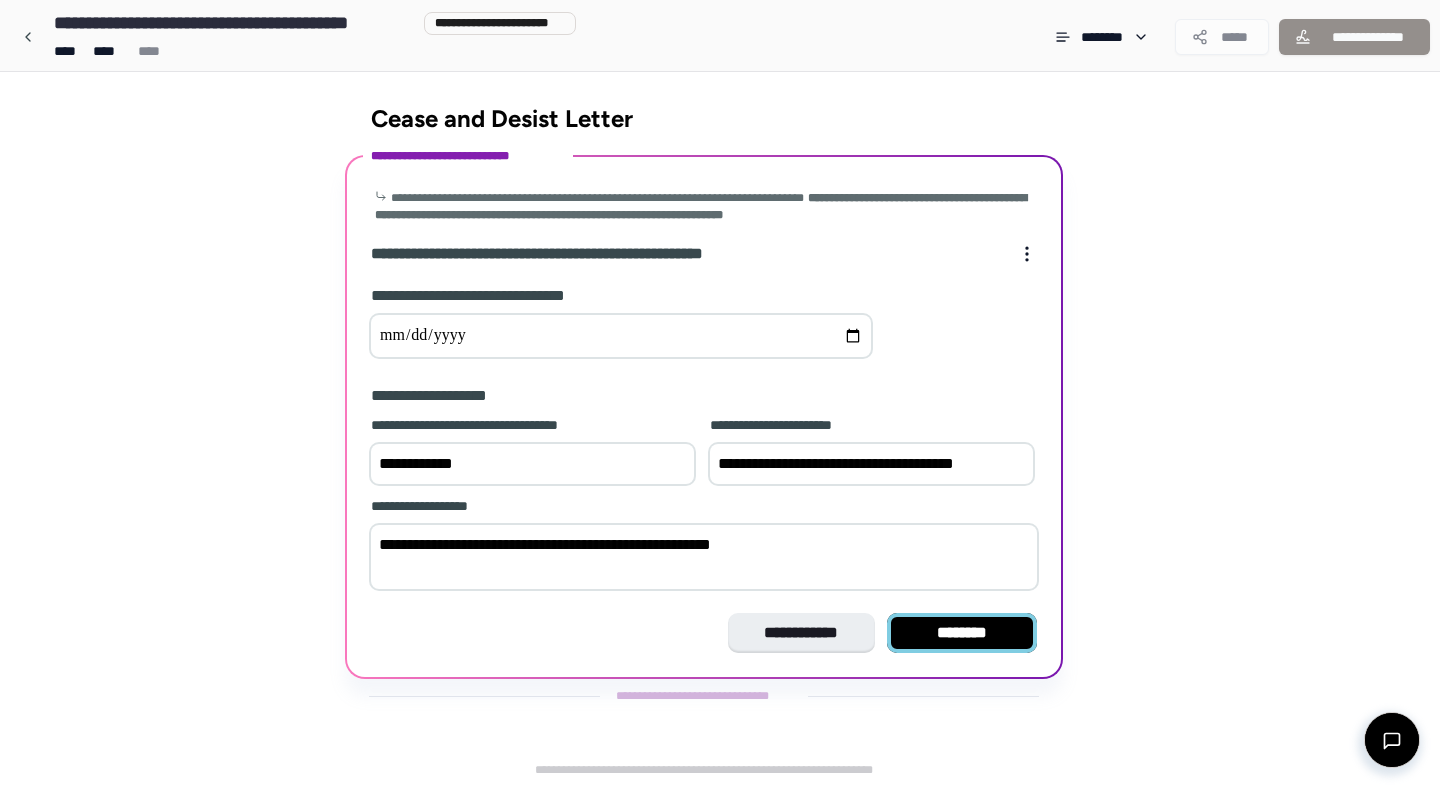 type on "**********" 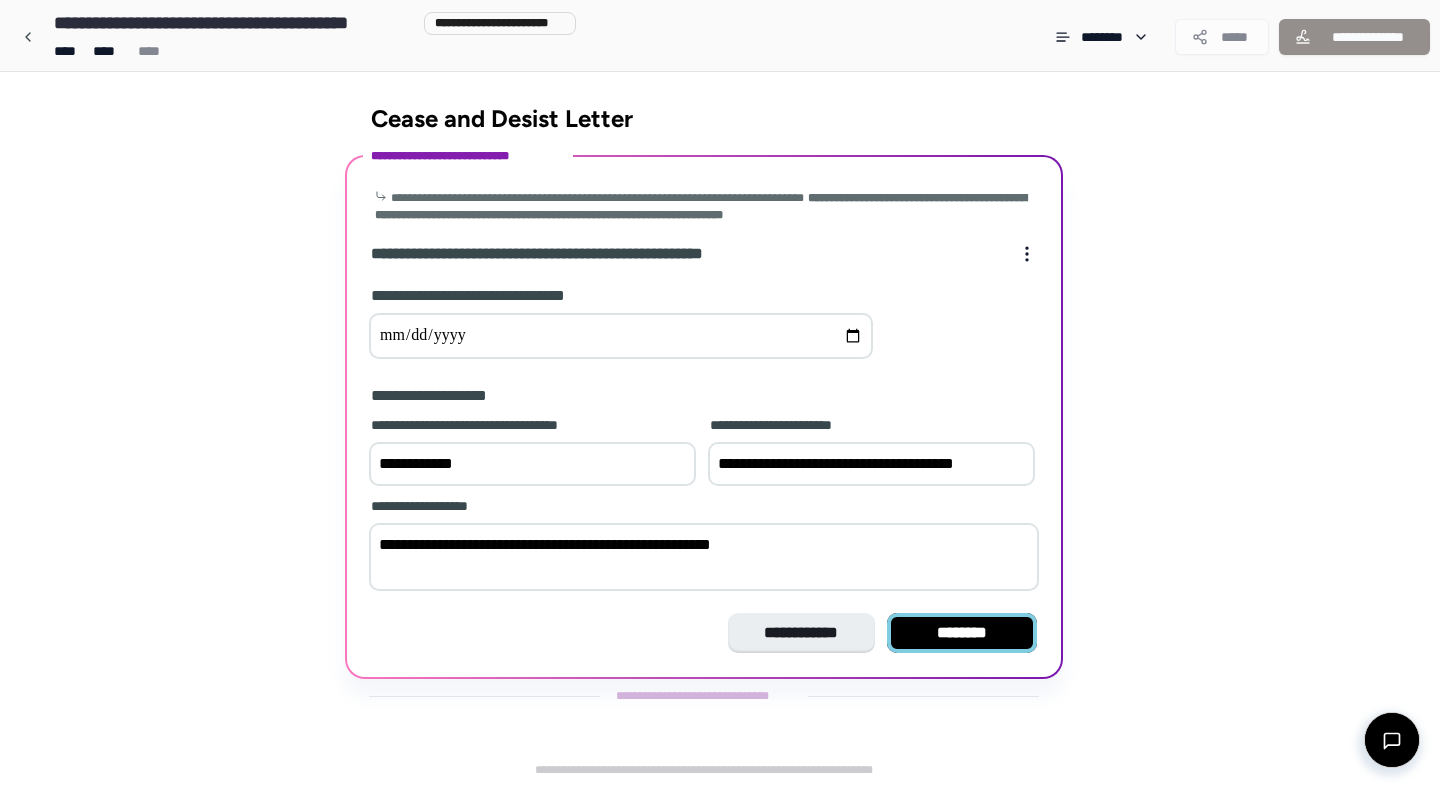click on "********" at bounding box center [962, 633] 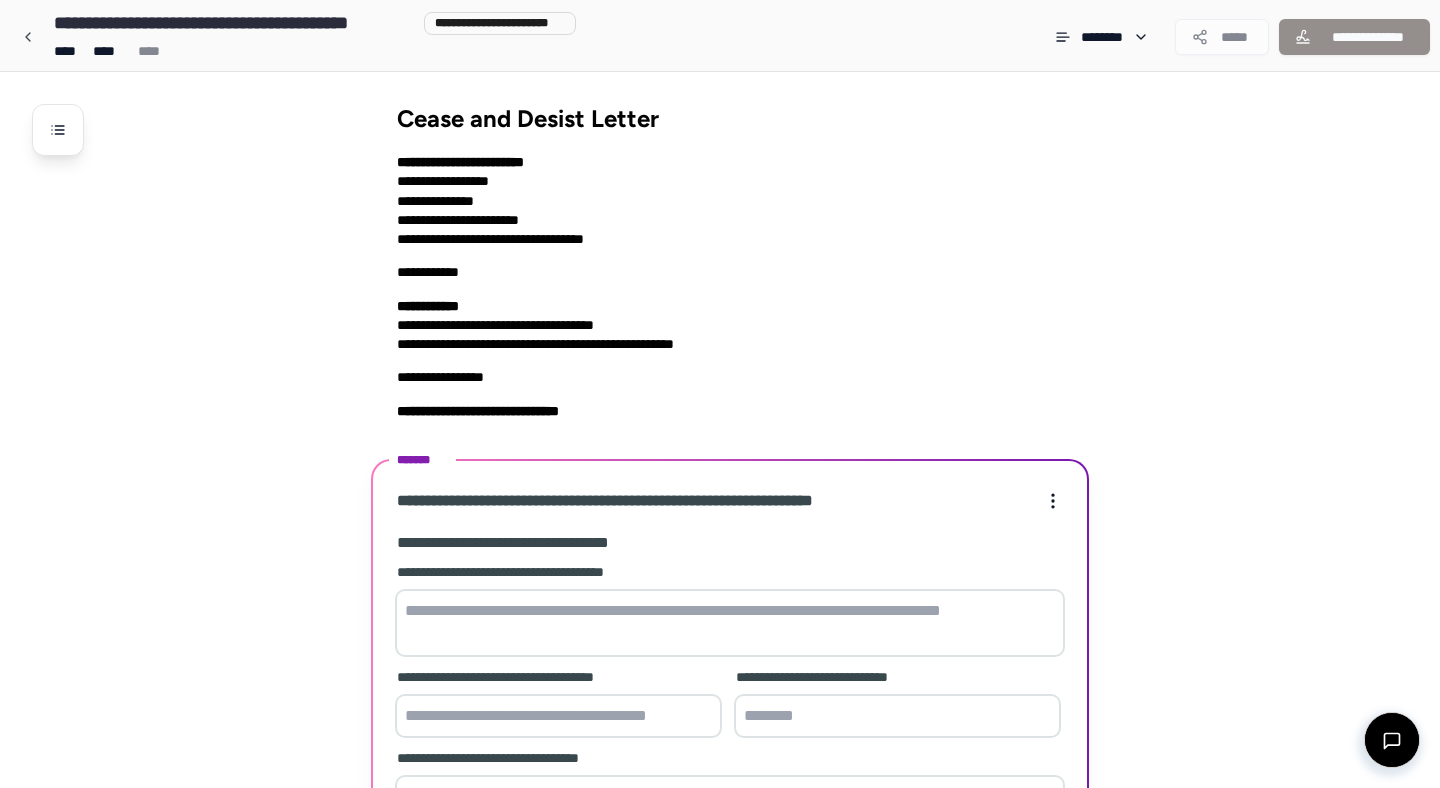 scroll, scrollTop: 315, scrollLeft: 0, axis: vertical 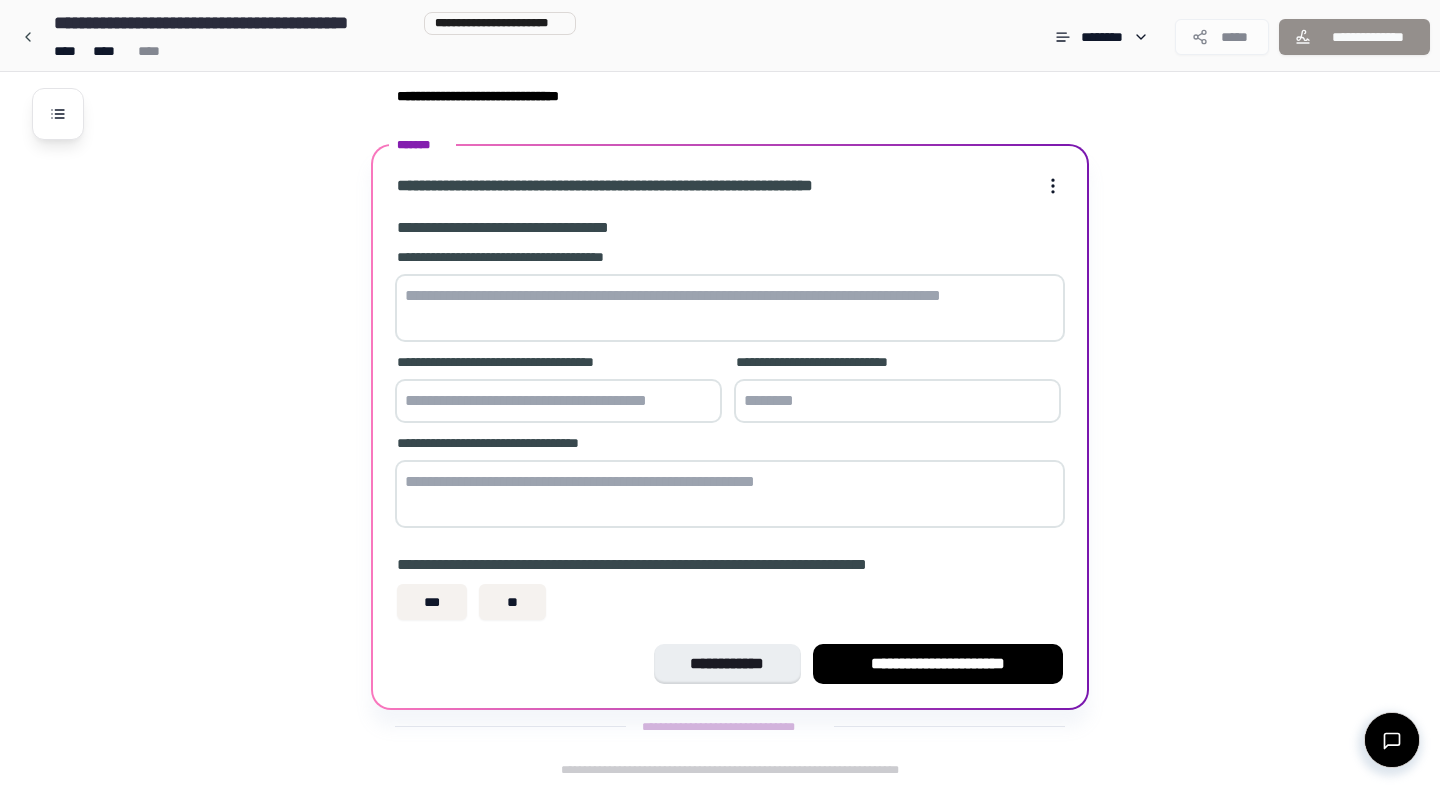 click at bounding box center (730, 308) 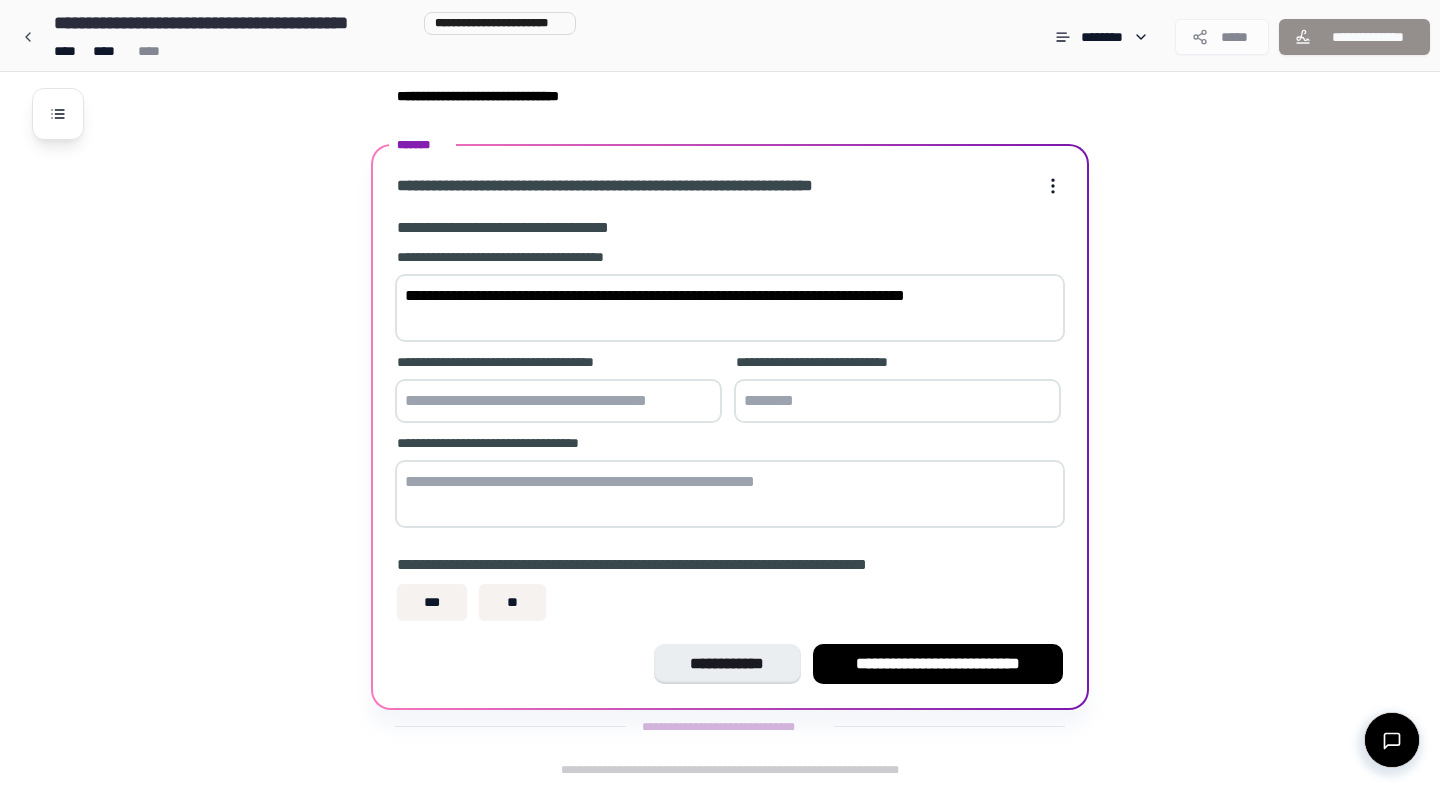 type on "**********" 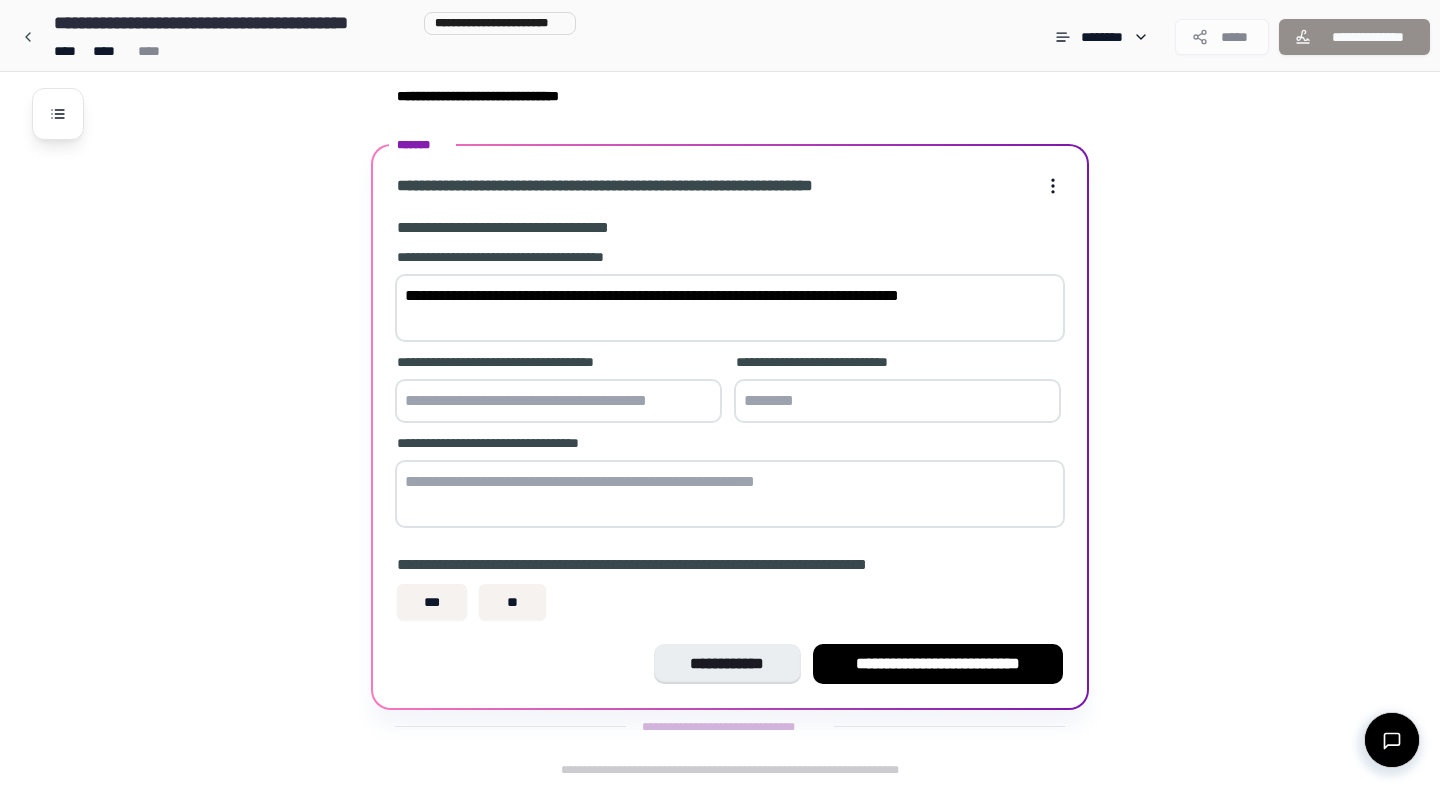 click at bounding box center (558, 401) 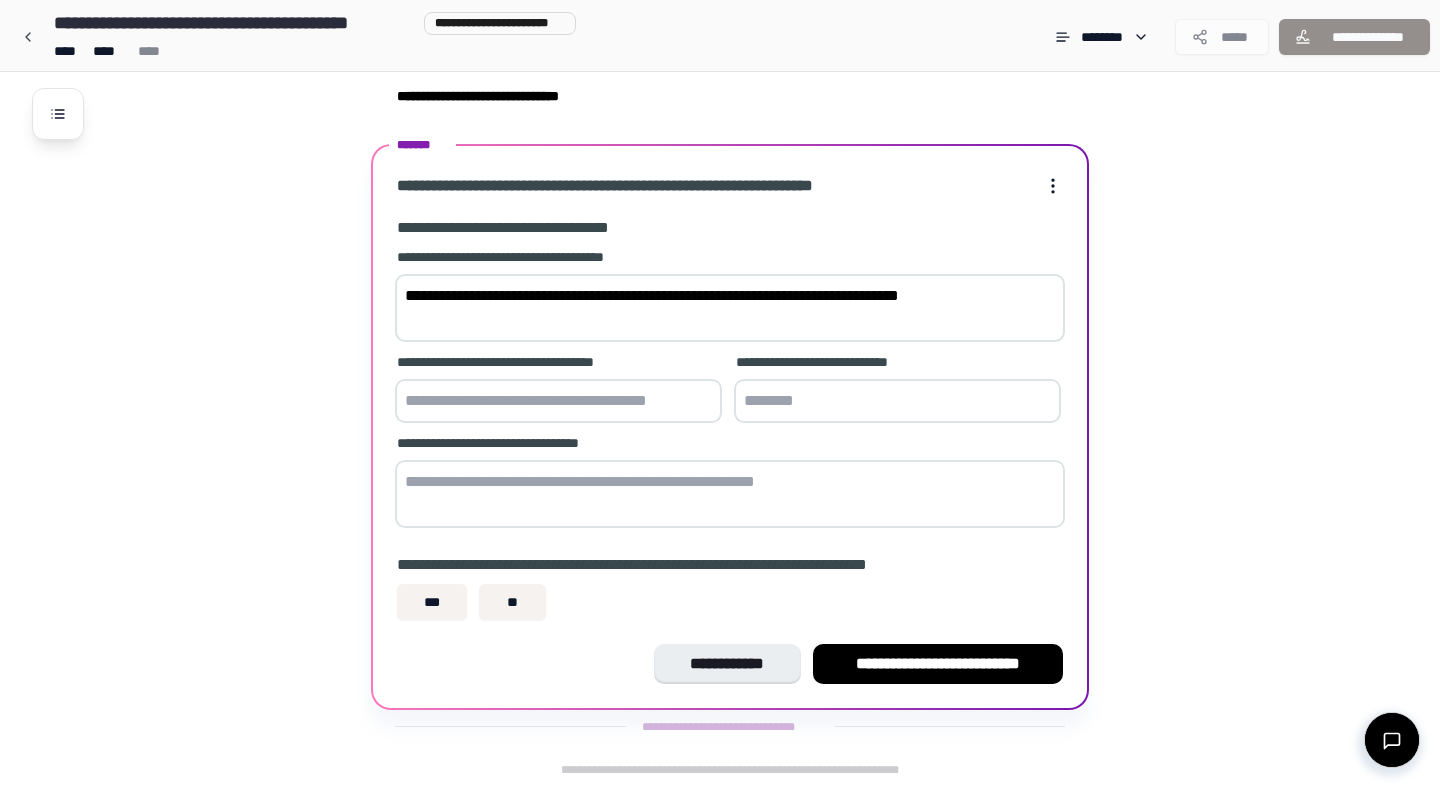 type on "*" 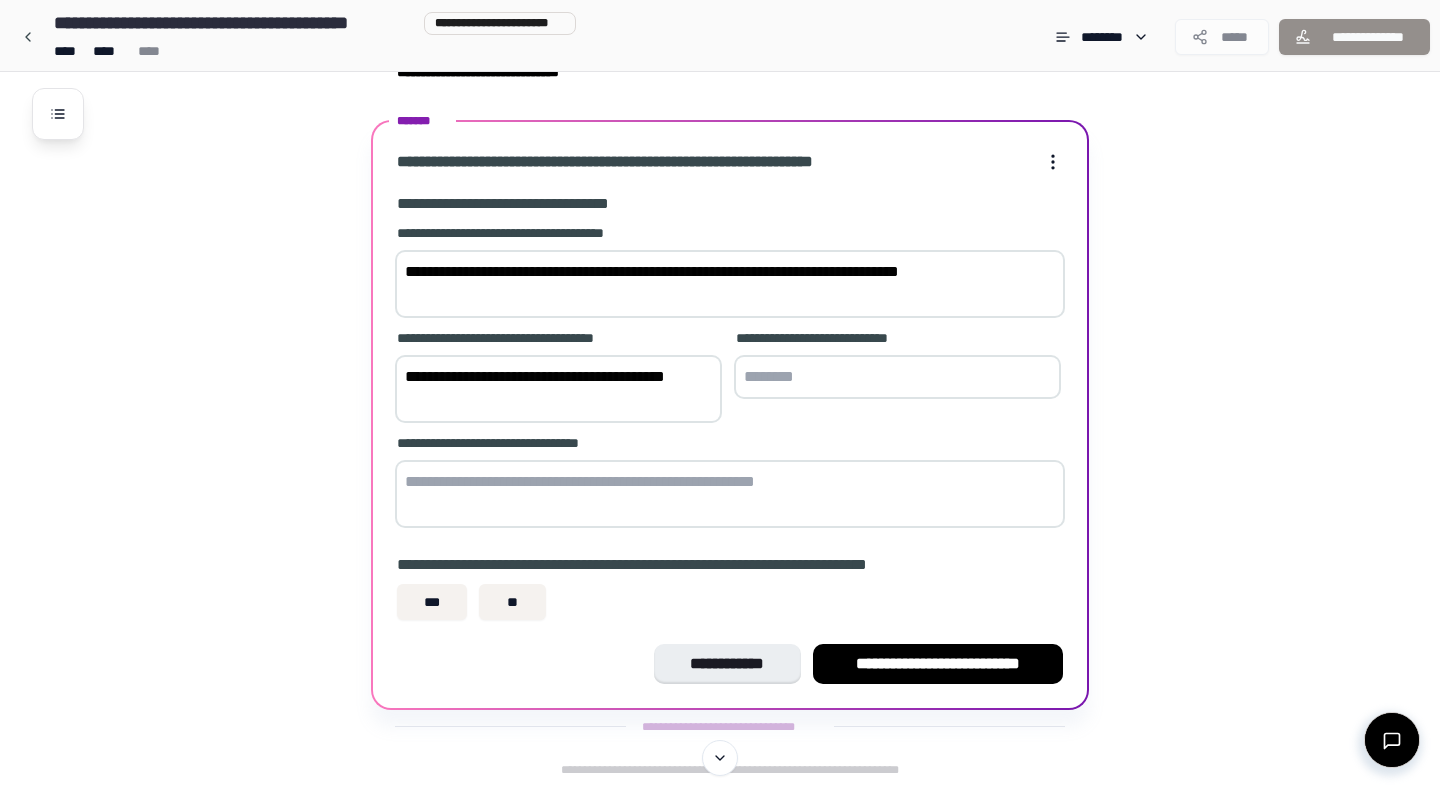 scroll, scrollTop: 315, scrollLeft: 0, axis: vertical 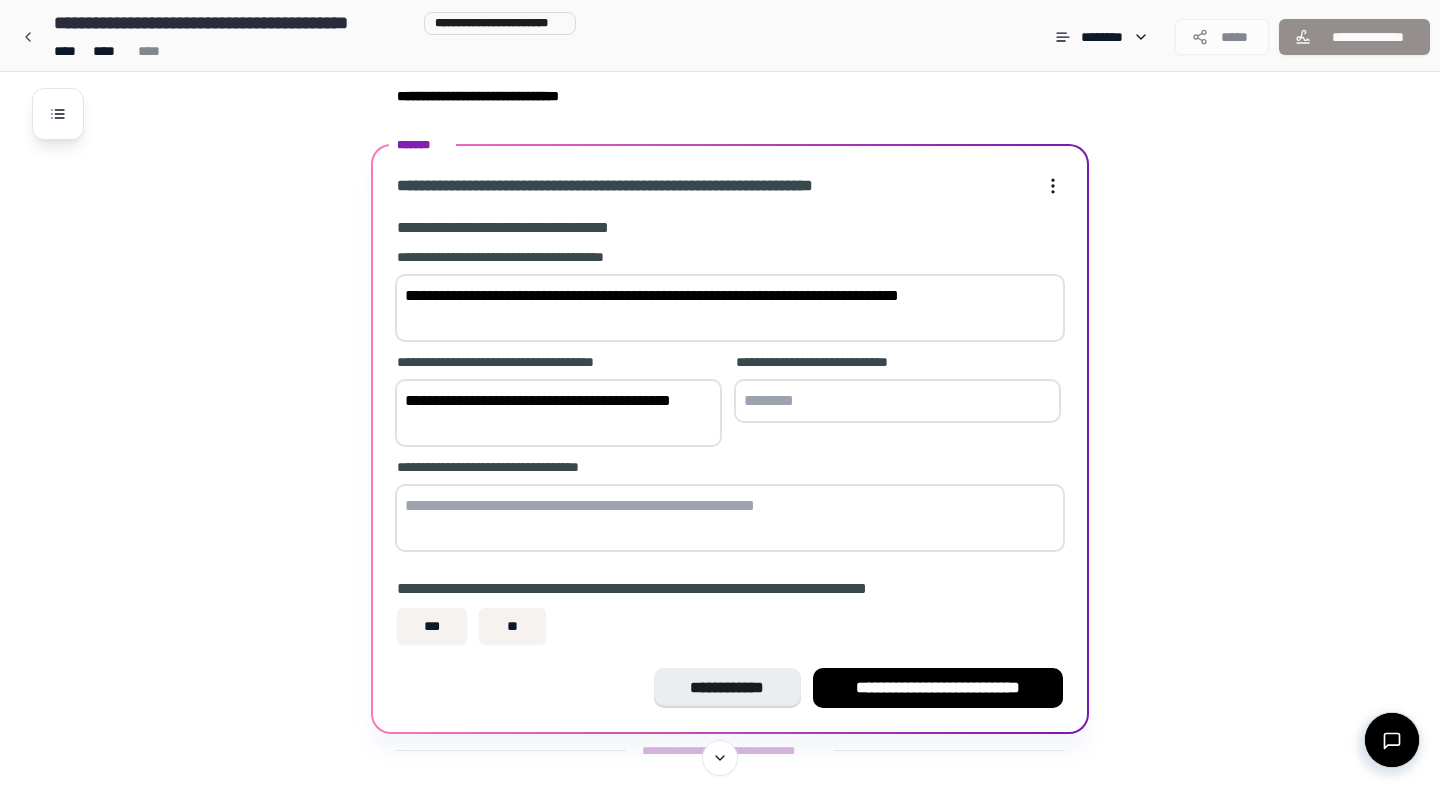 type on "**********" 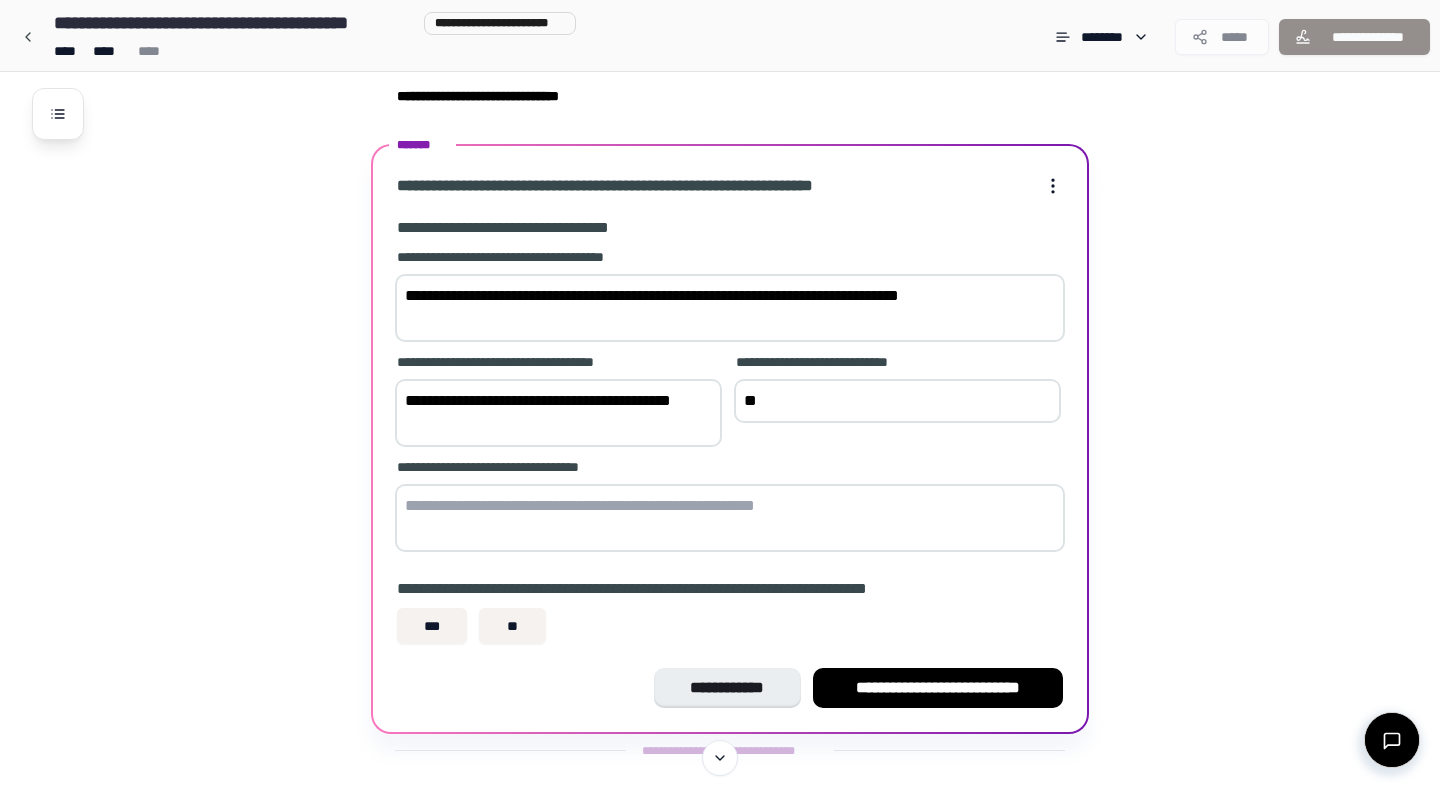type on "*" 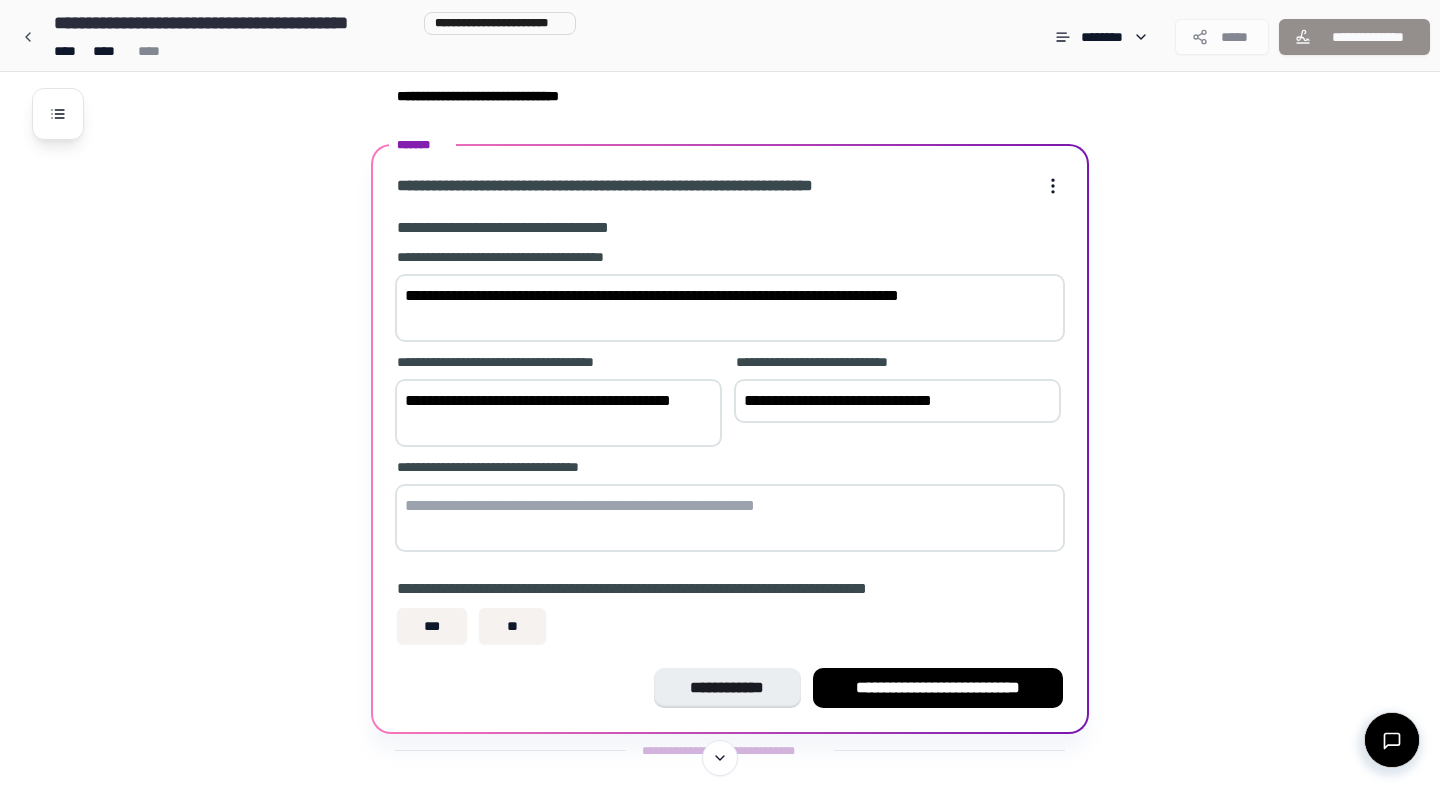 type on "**********" 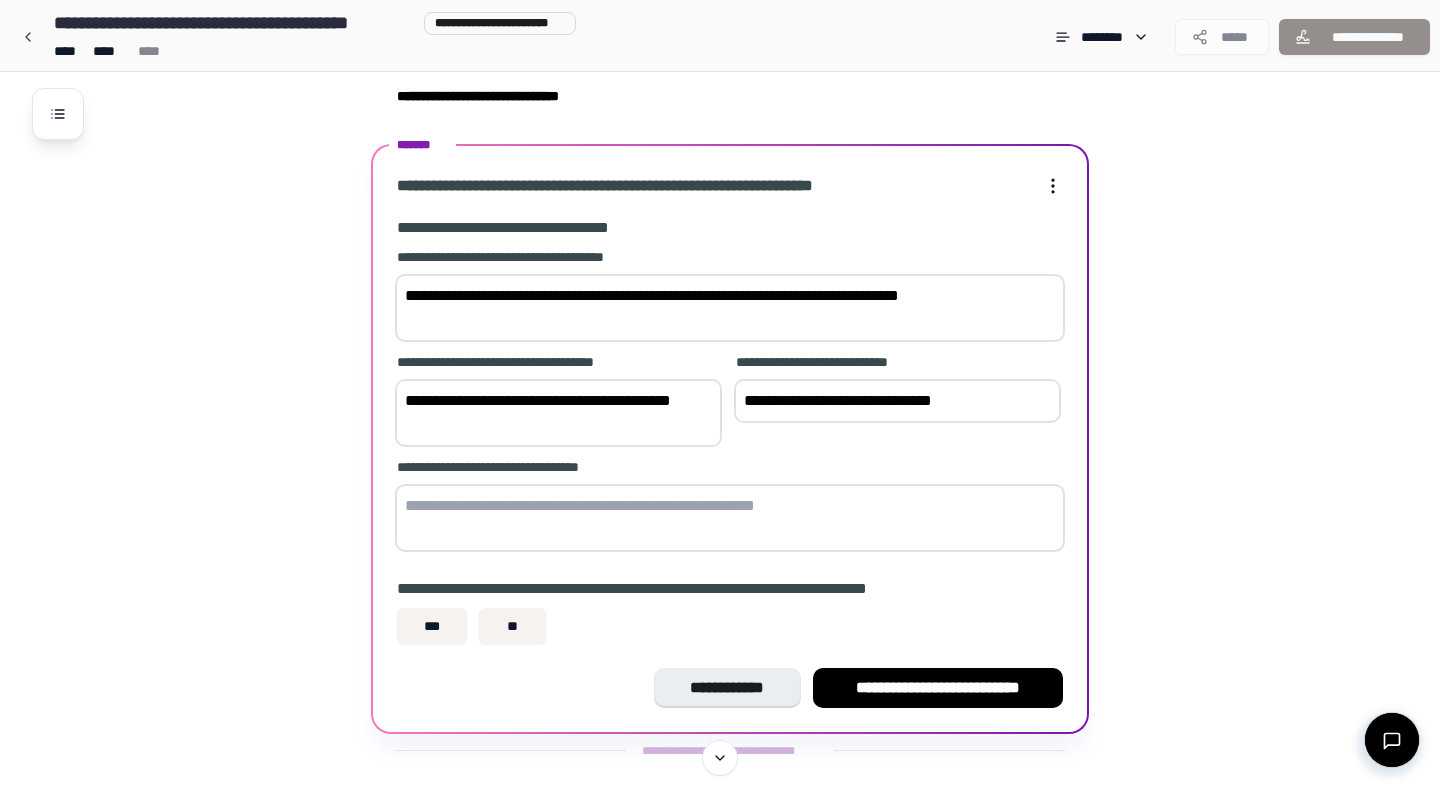 paste on "**********" 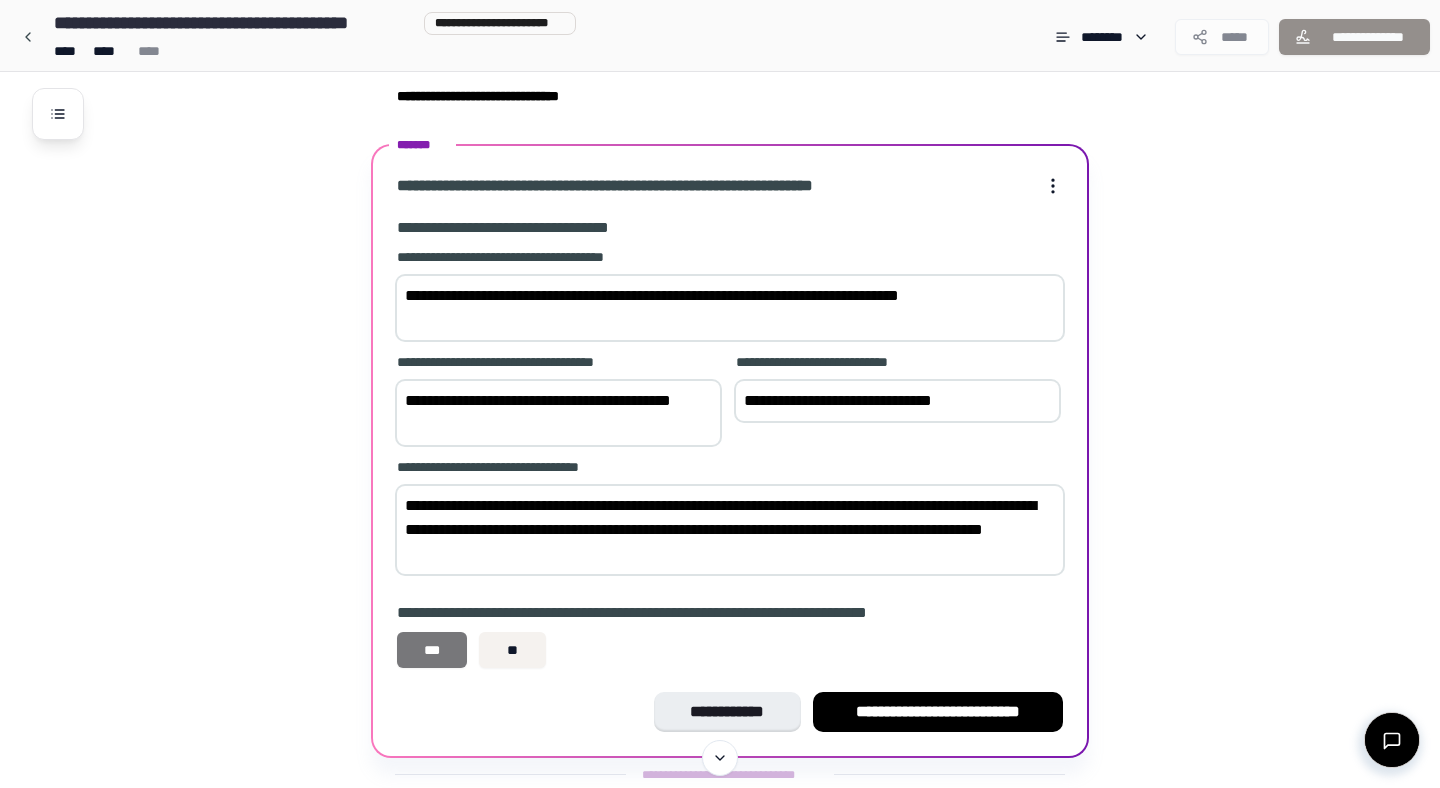 type on "**********" 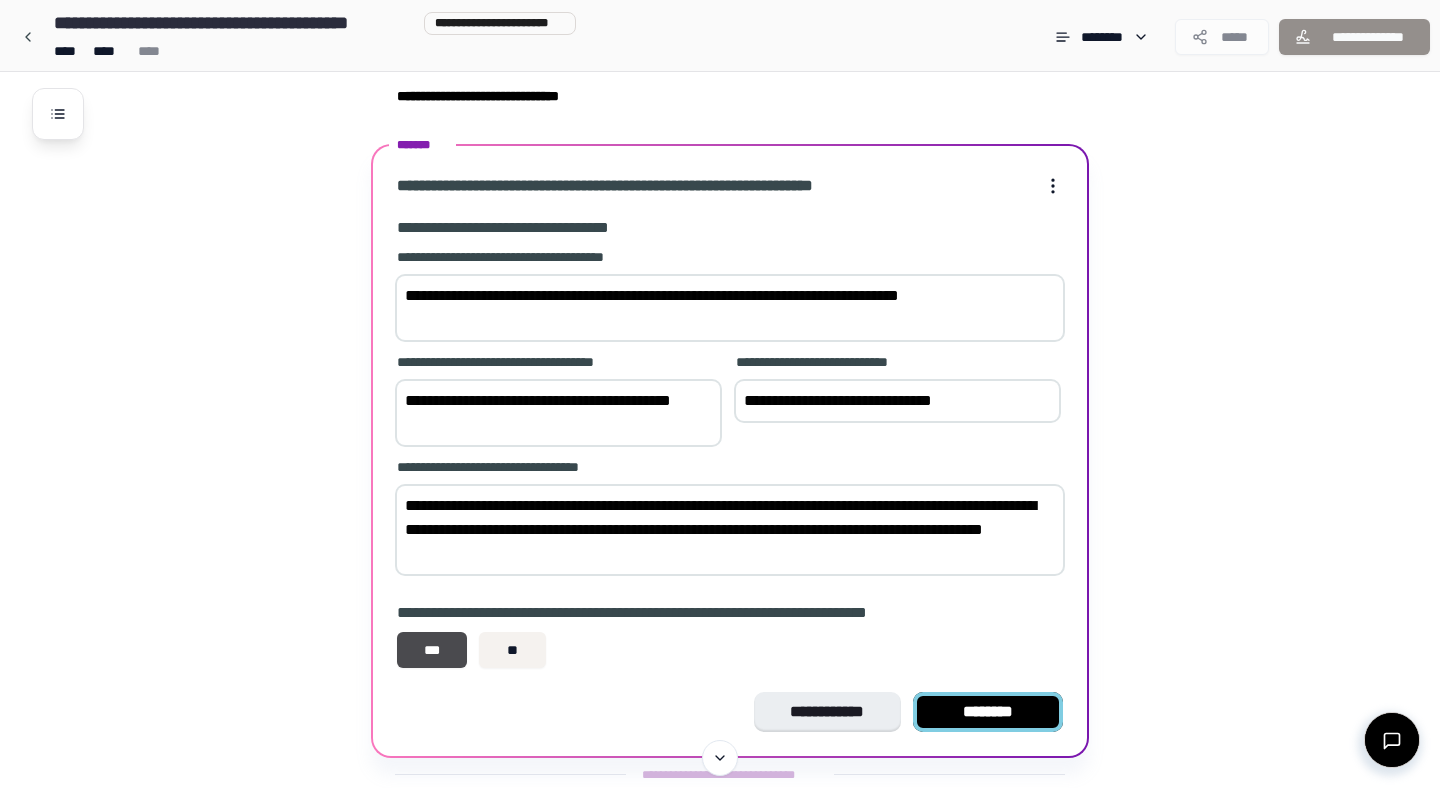 click on "********" at bounding box center [988, 712] 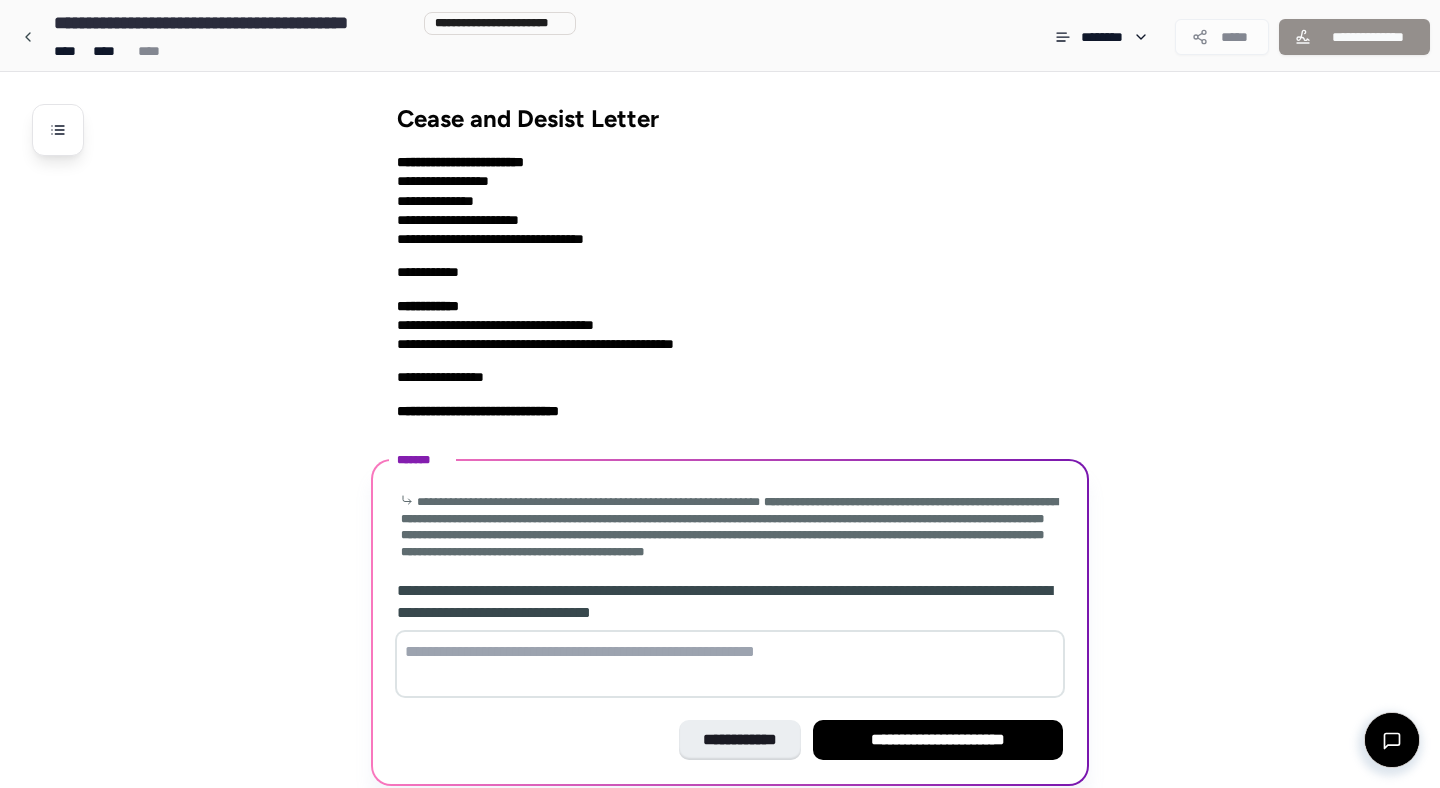 scroll, scrollTop: 77, scrollLeft: 0, axis: vertical 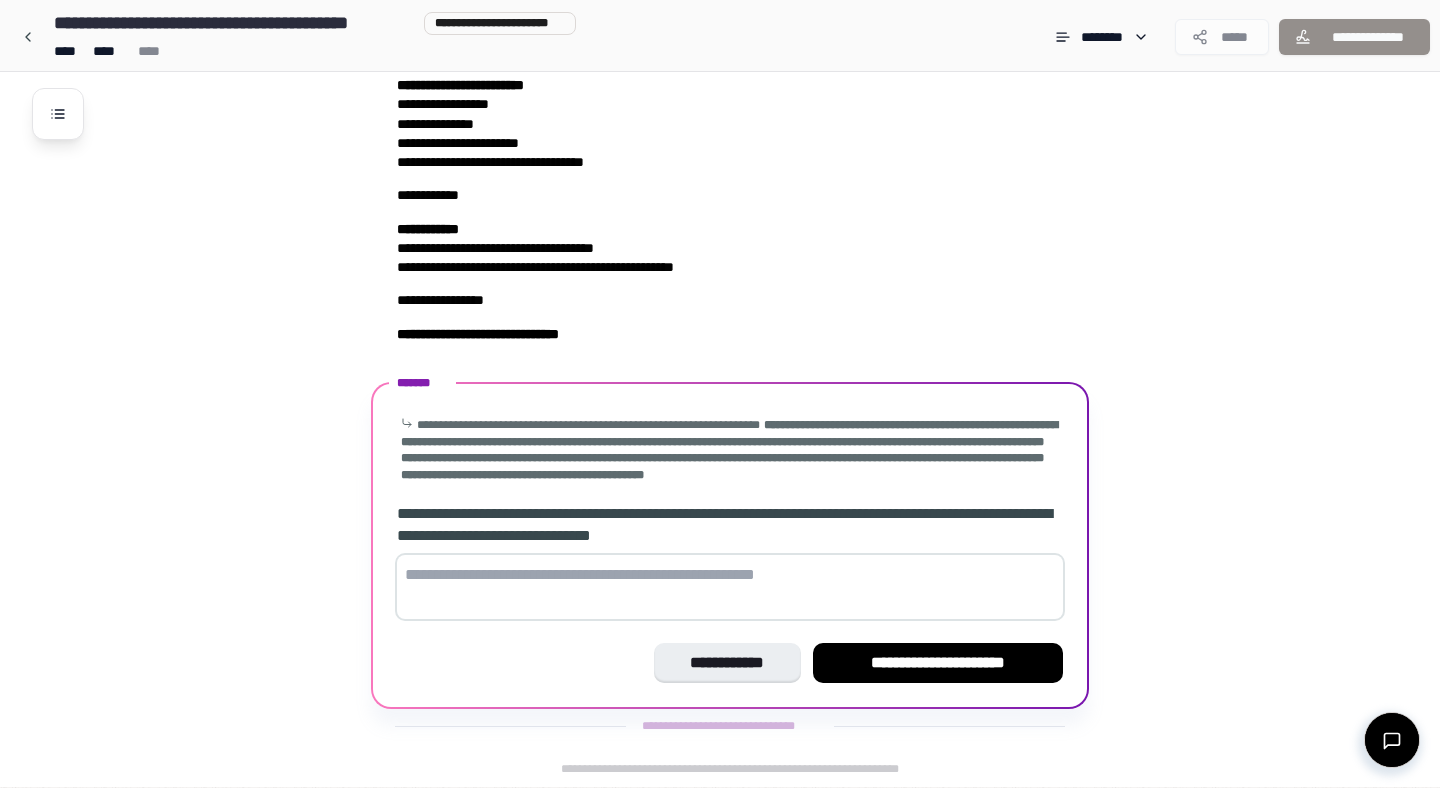 click at bounding box center (730, 587) 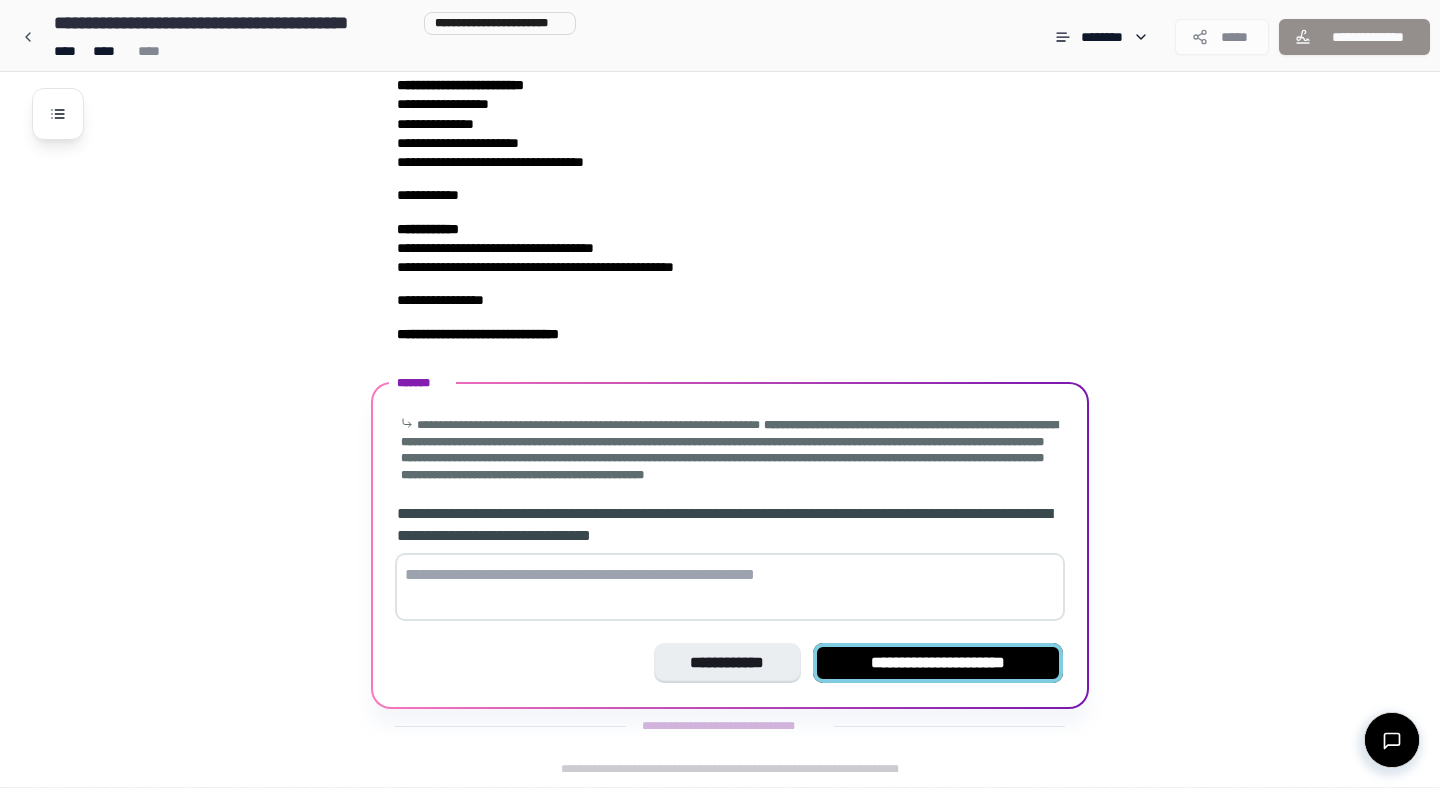 click on "**********" at bounding box center (938, 663) 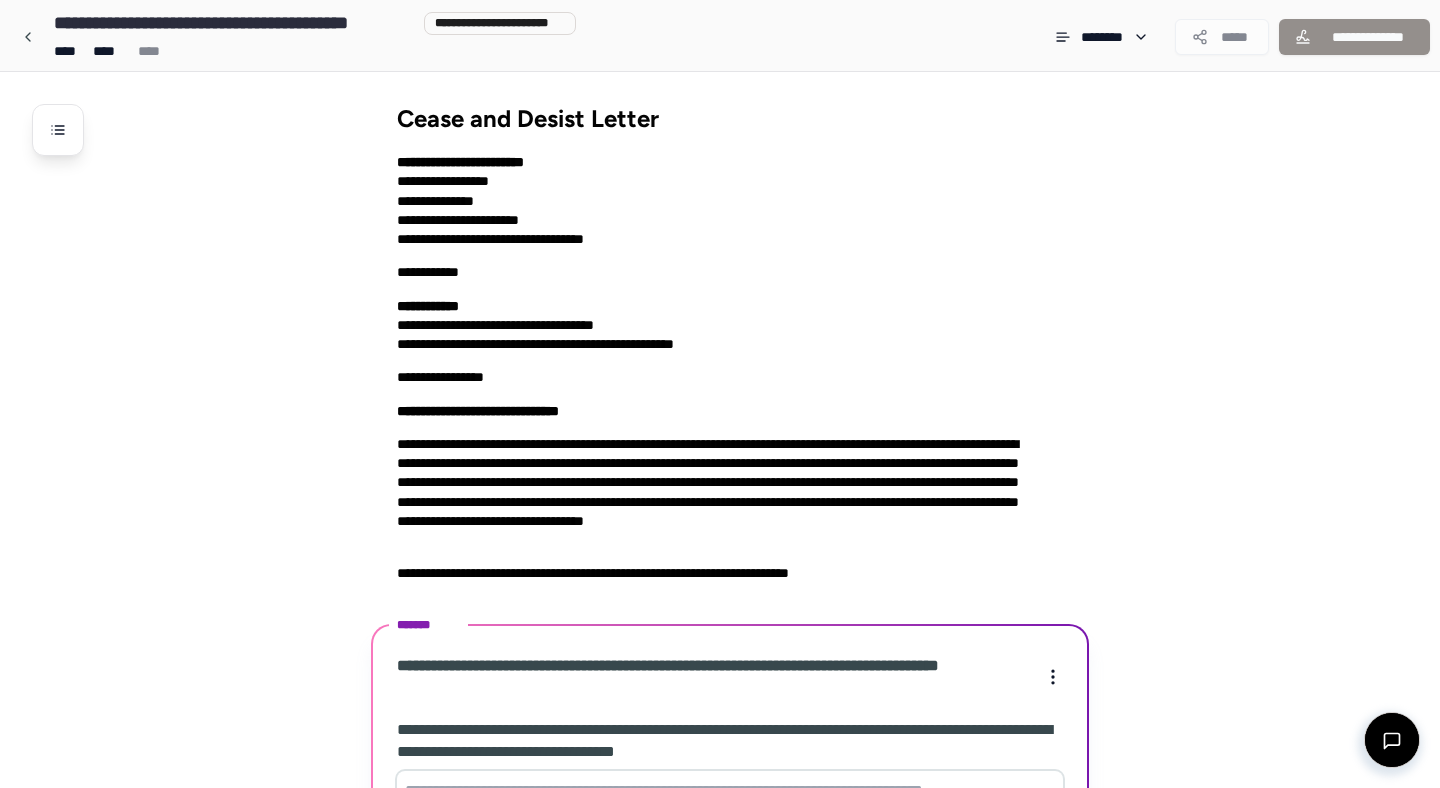 scroll, scrollTop: 335, scrollLeft: 0, axis: vertical 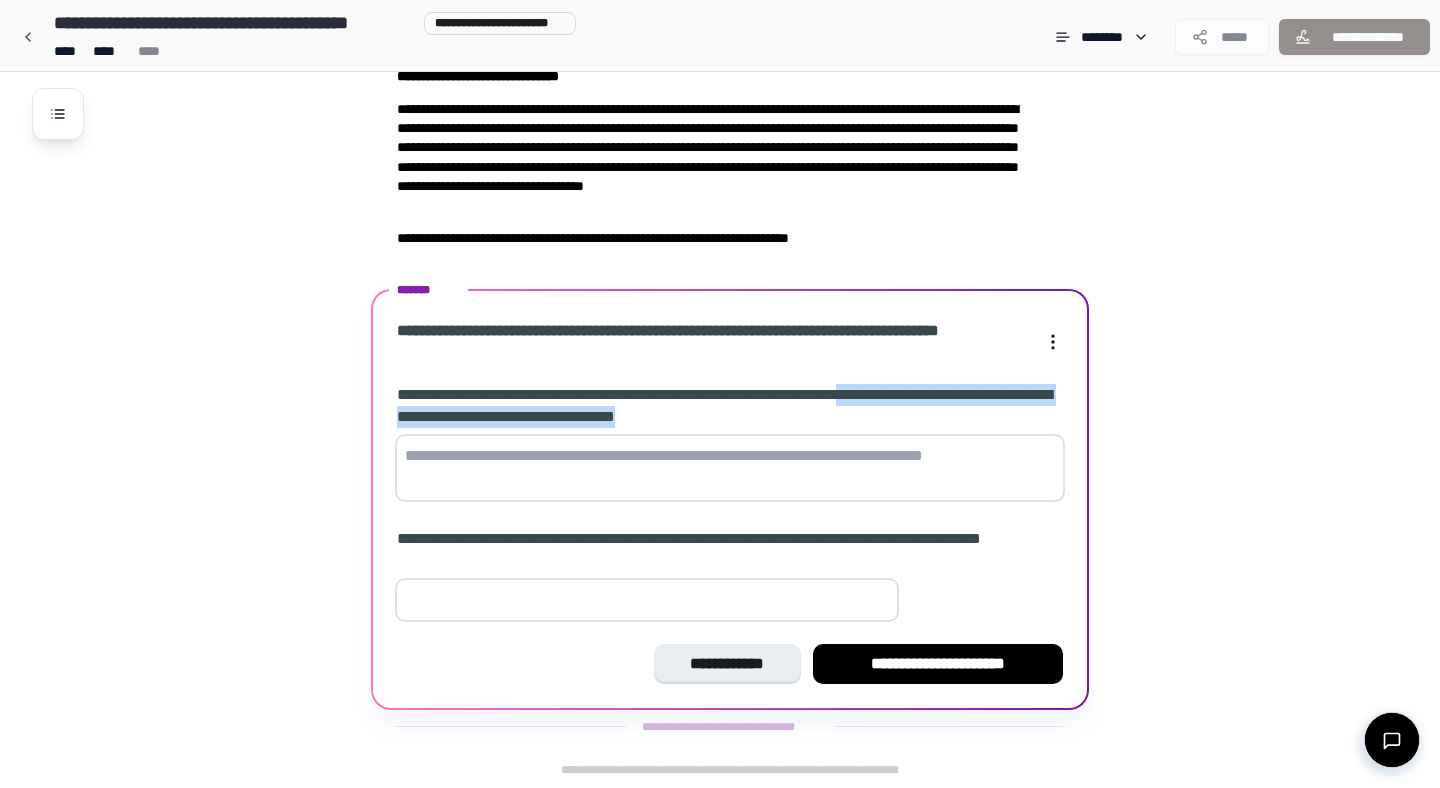 drag, startPoint x: 933, startPoint y: 399, endPoint x: 1038, endPoint y: 414, distance: 106.06602 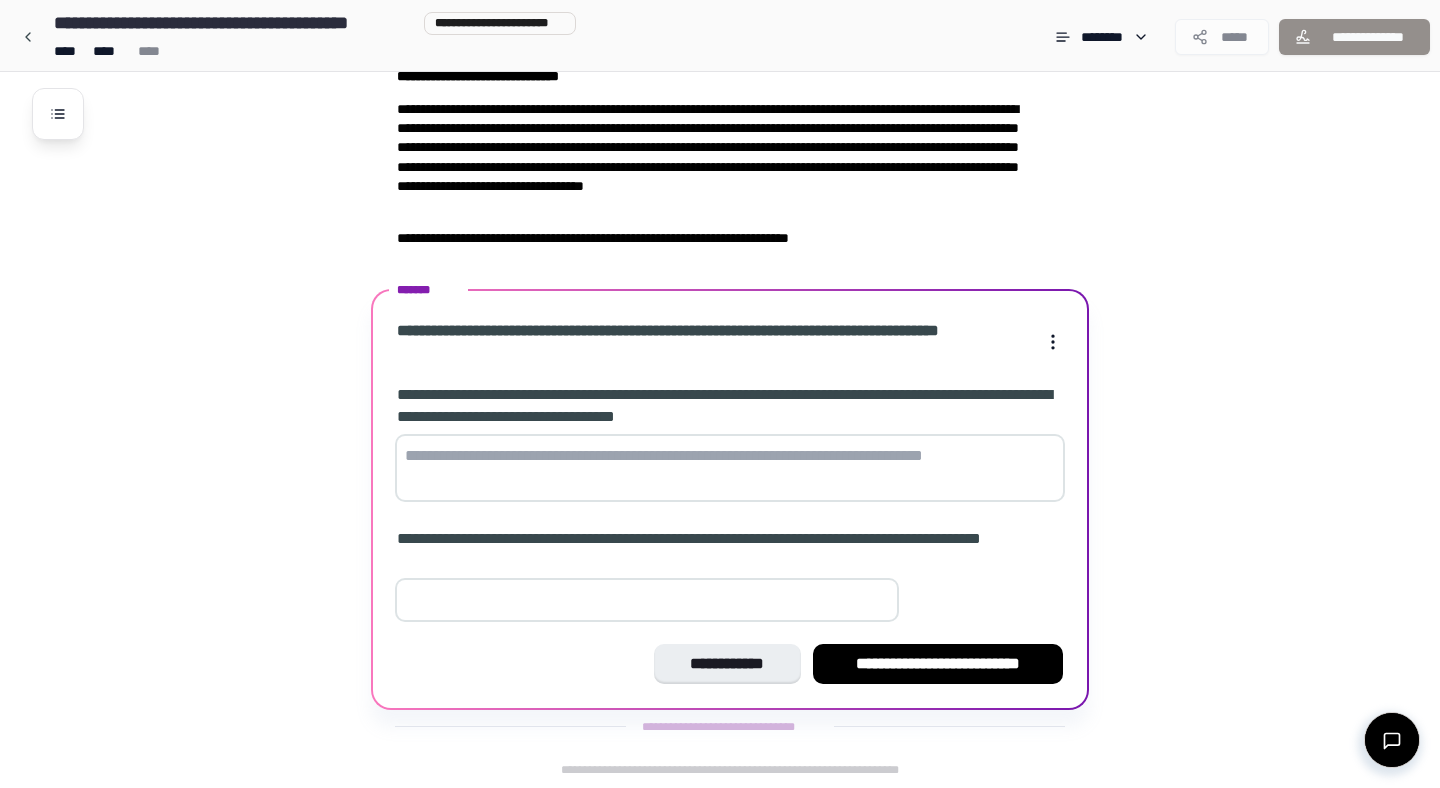 click on "**" at bounding box center (647, 600) 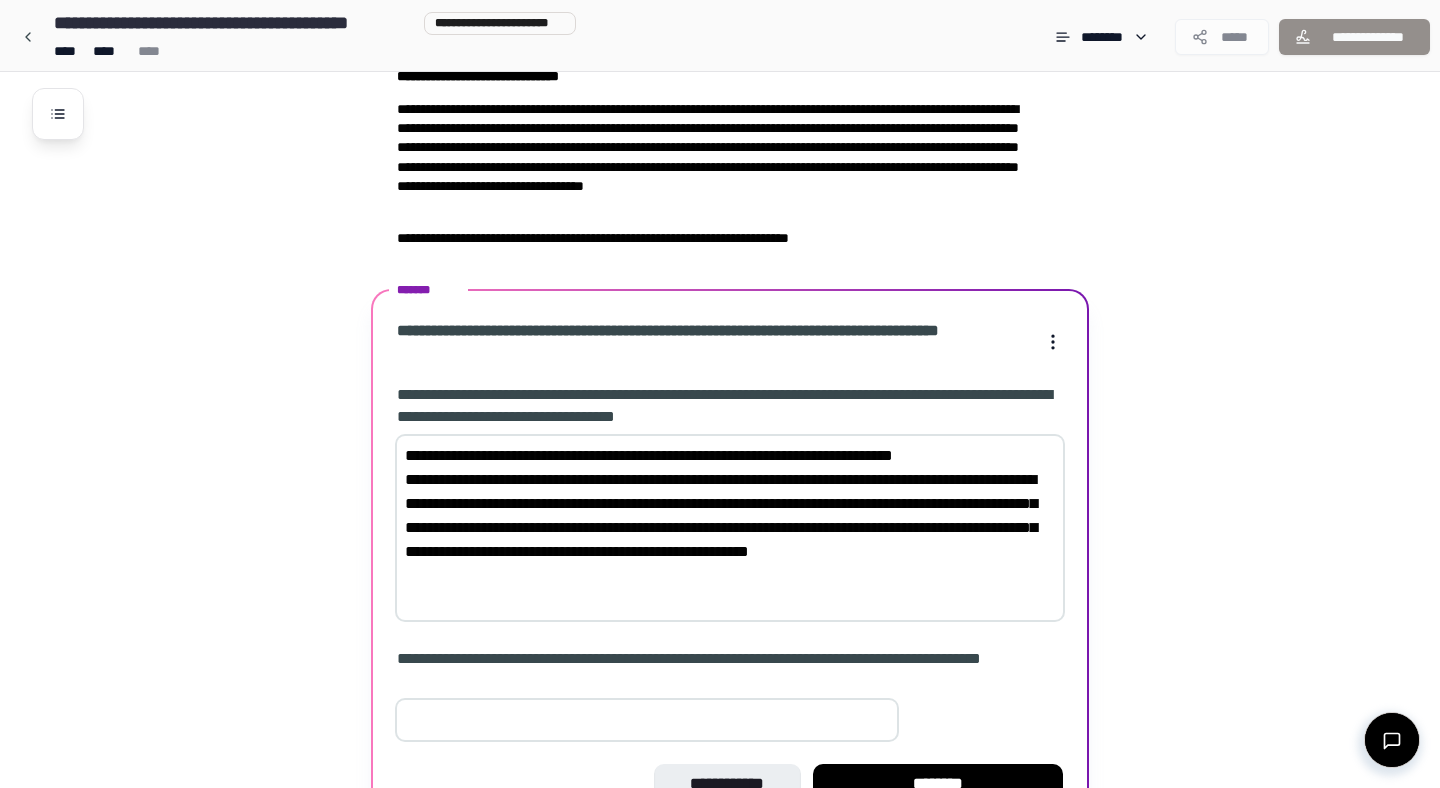 scroll, scrollTop: 455, scrollLeft: 0, axis: vertical 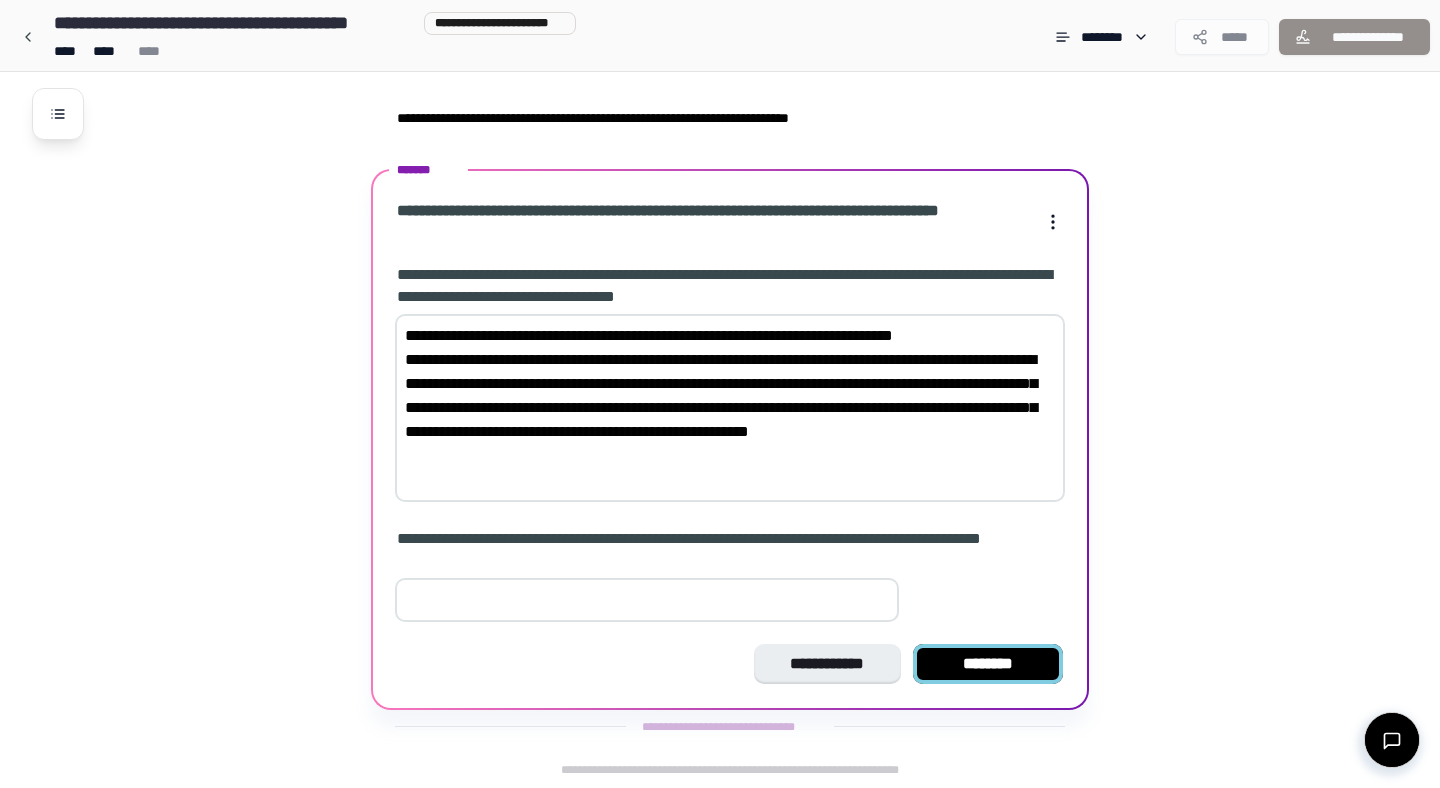 type on "**********" 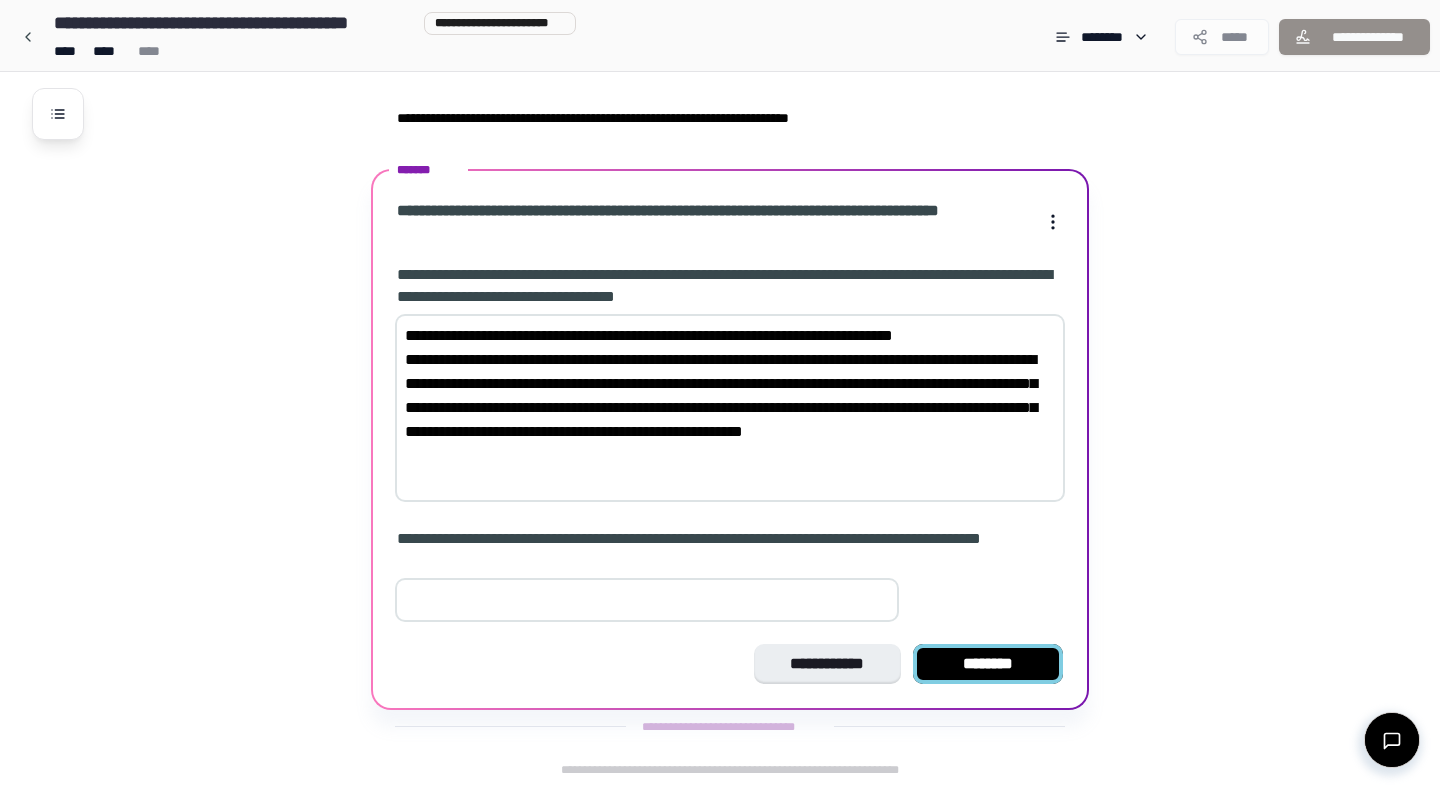 click on "********" at bounding box center (988, 664) 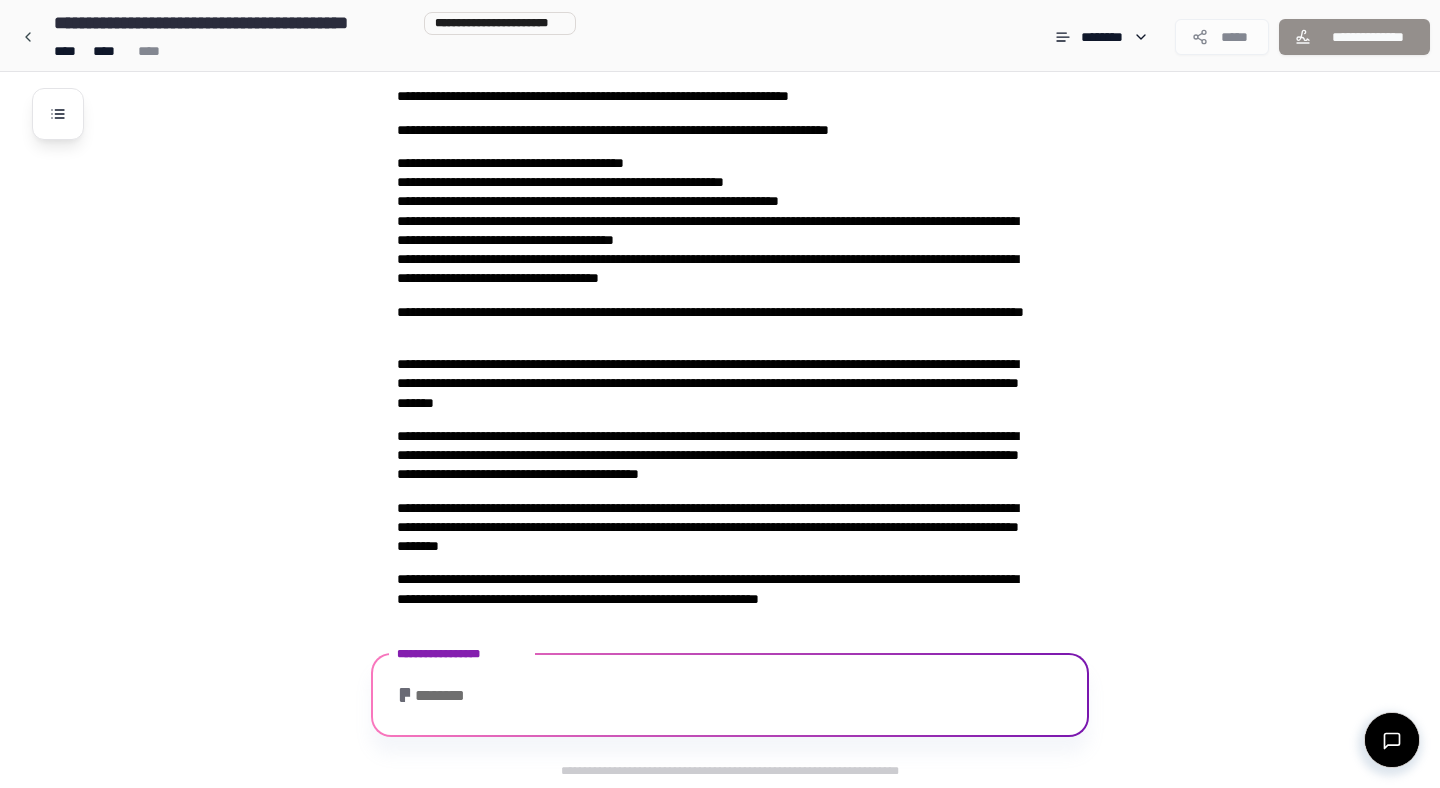 scroll, scrollTop: 596, scrollLeft: 0, axis: vertical 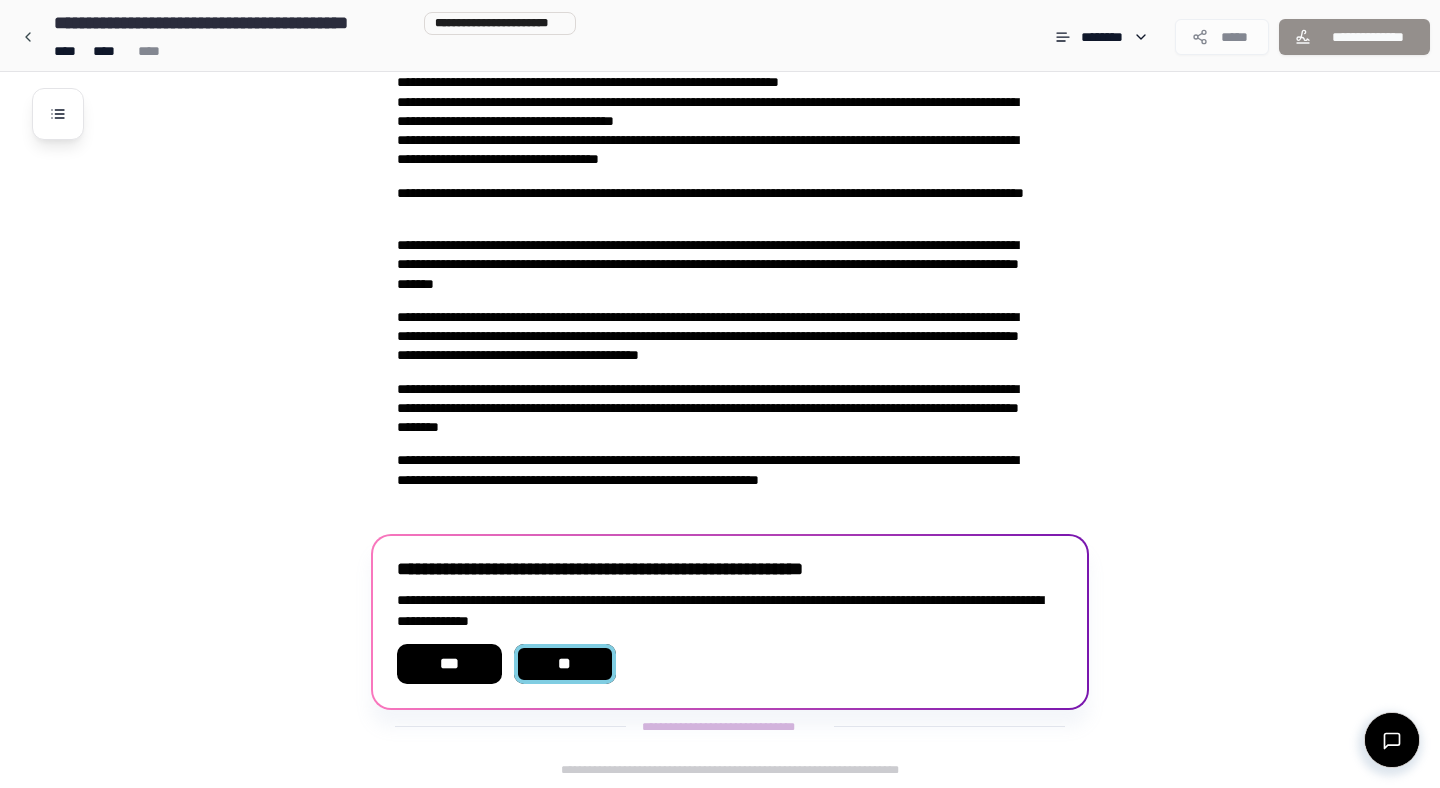 click on "**" at bounding box center (565, 664) 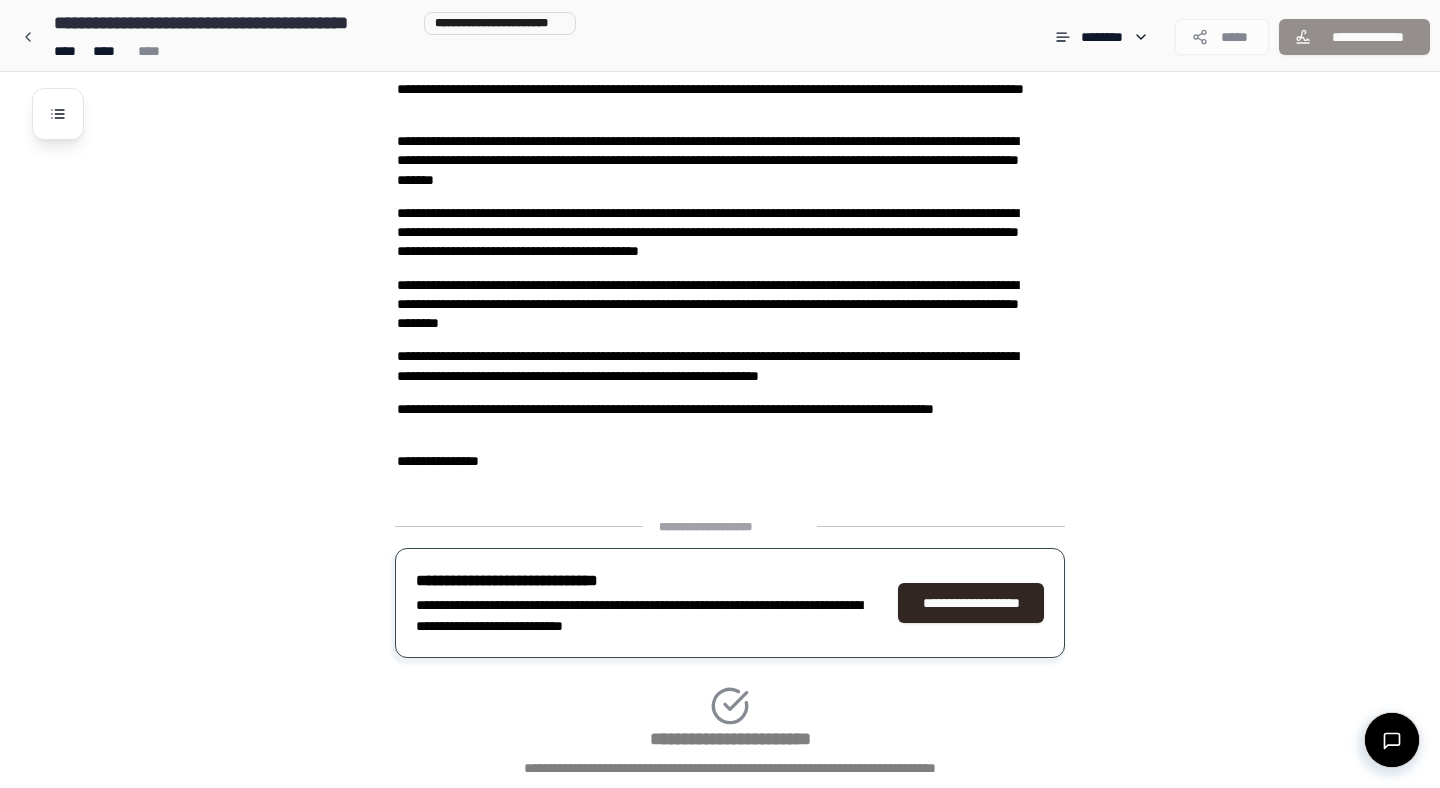 scroll, scrollTop: 834, scrollLeft: 0, axis: vertical 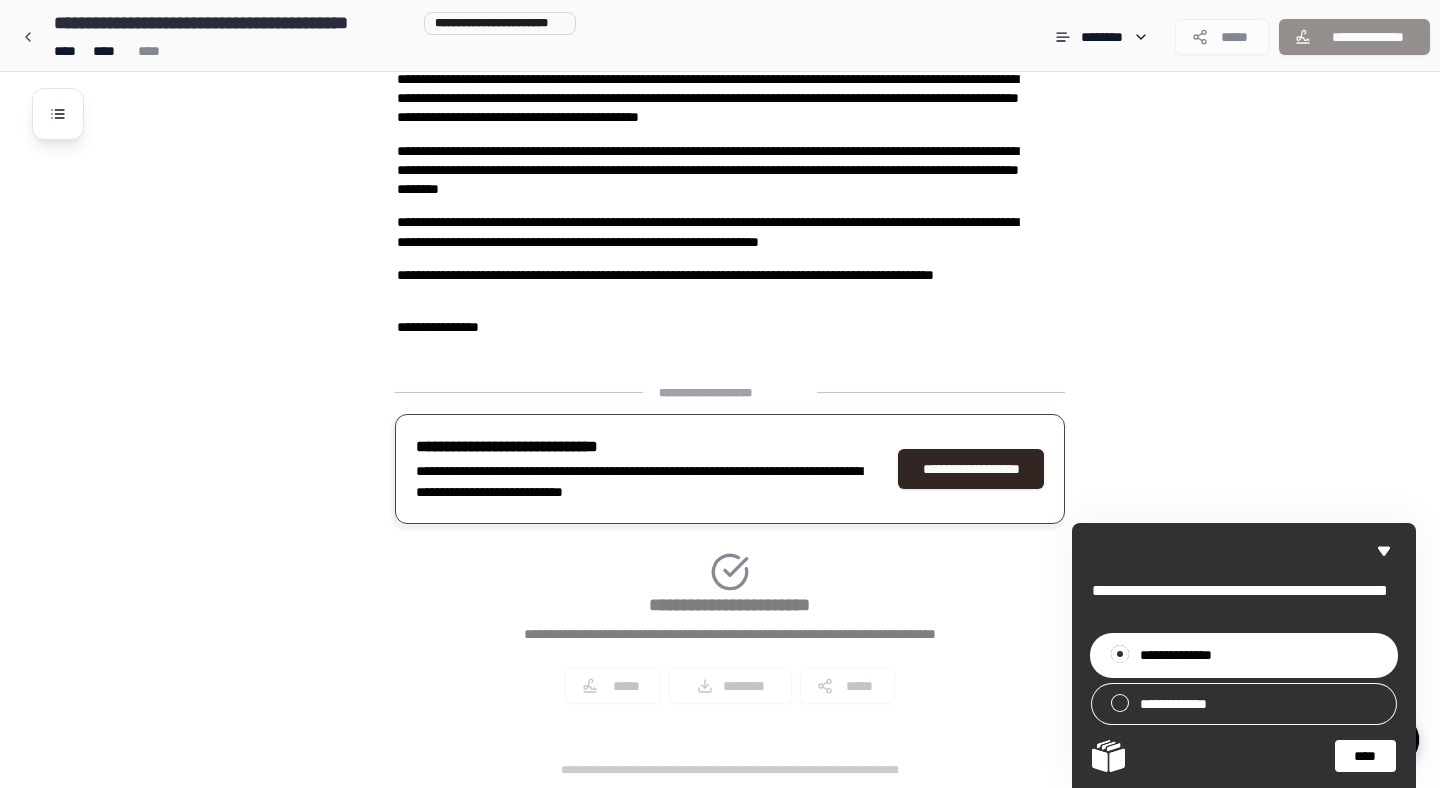 click on "****" at bounding box center (1365, 756) 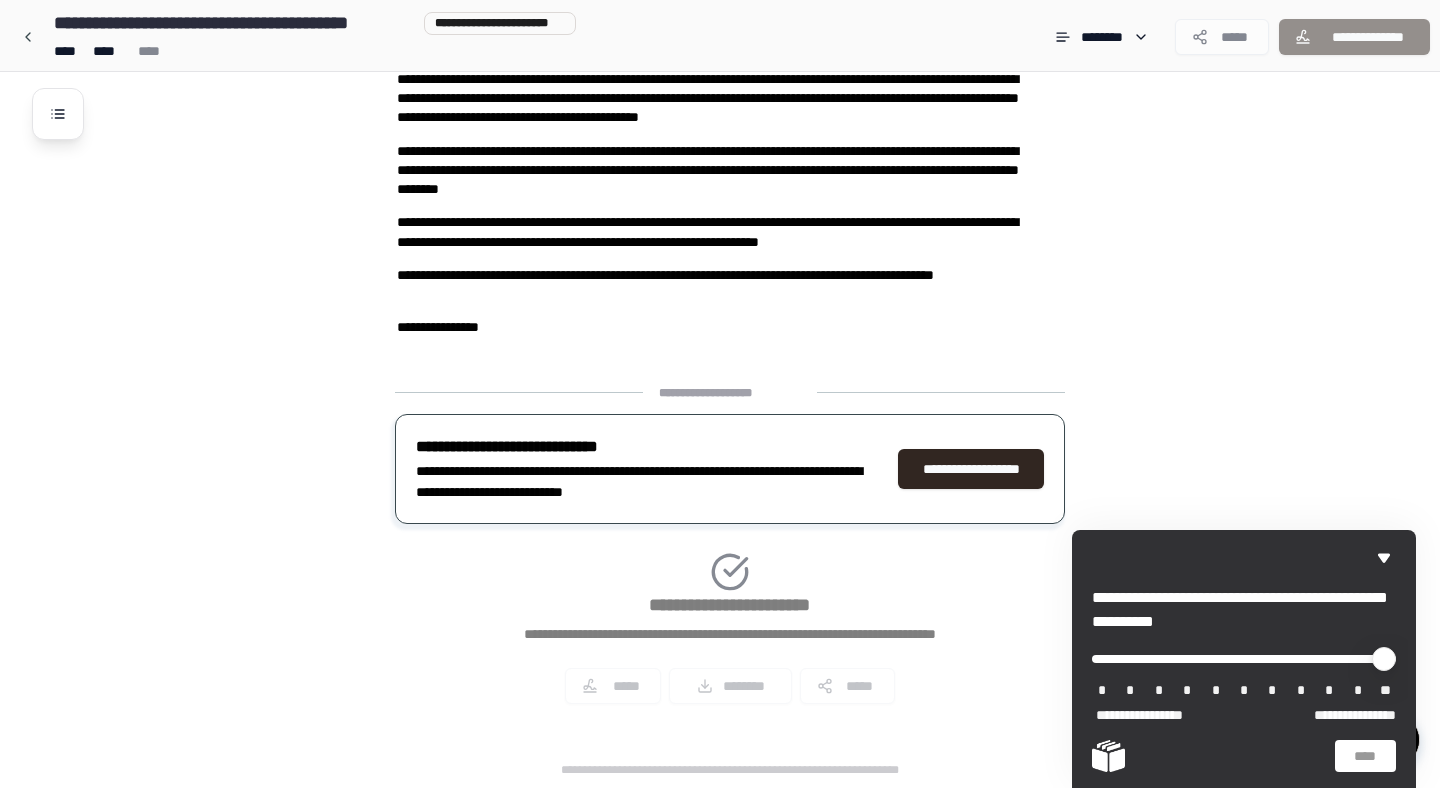 click on "**" at bounding box center [1386, 691] 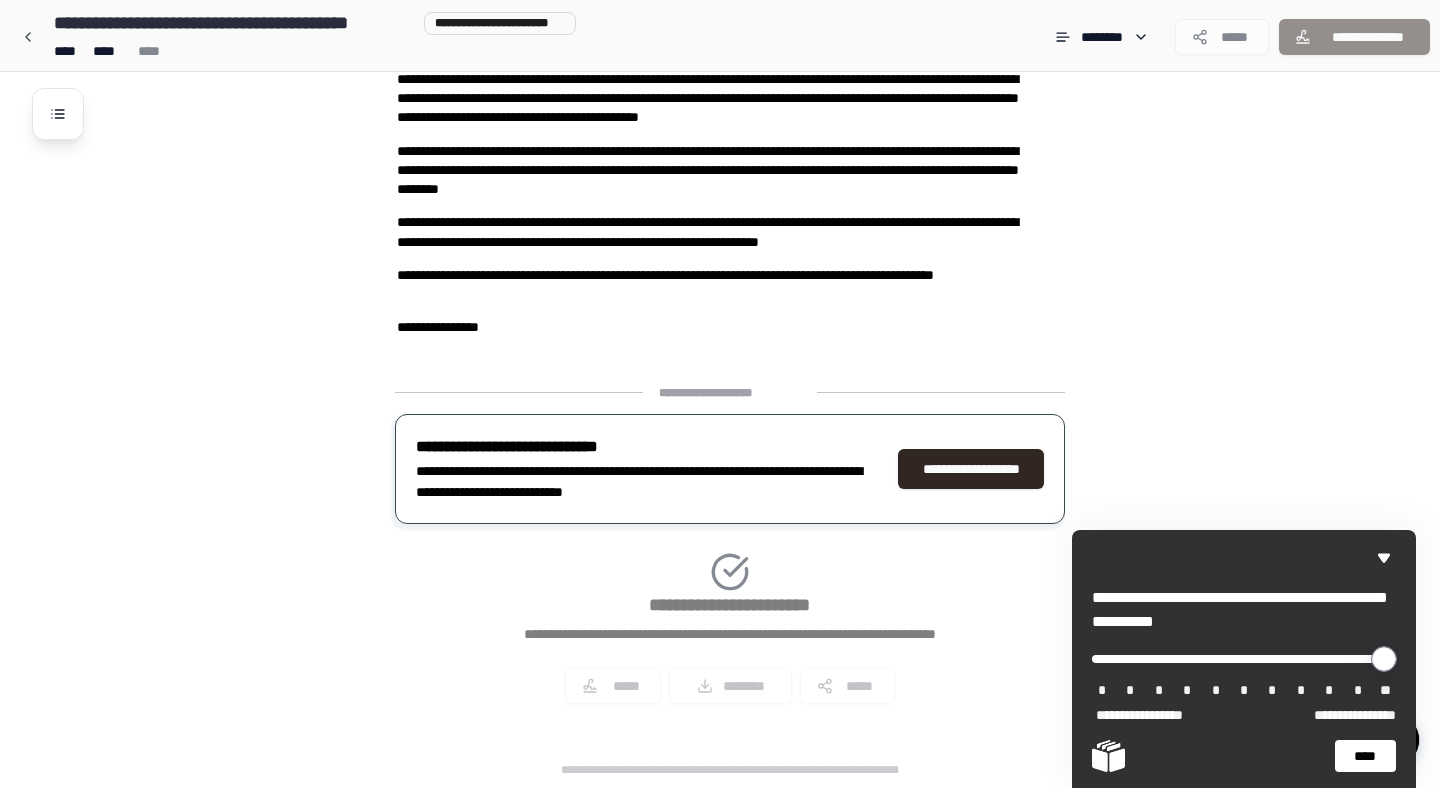 drag, startPoint x: 1103, startPoint y: 656, endPoint x: 1440, endPoint y: 672, distance: 337.3796 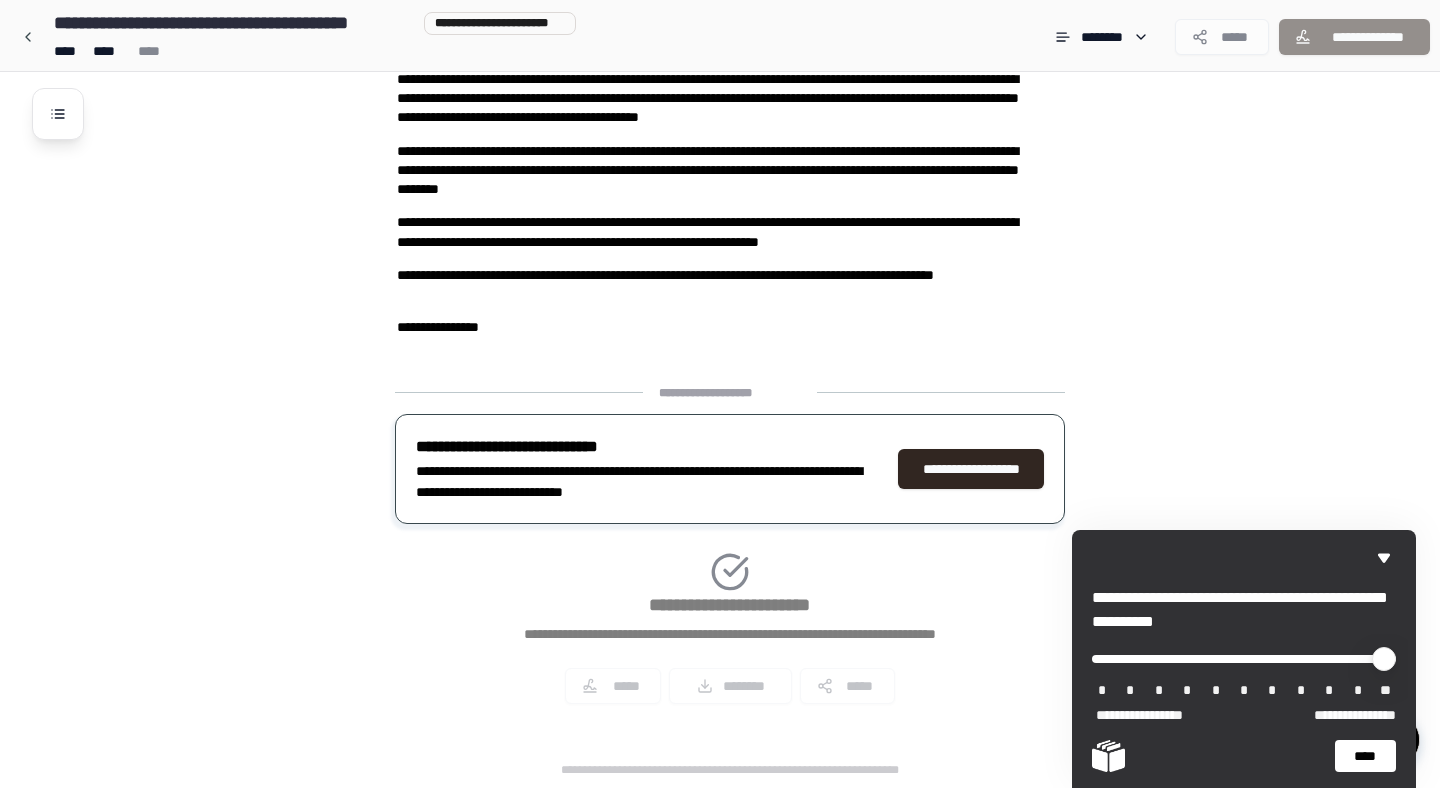 click on "****" at bounding box center (1365, 756) 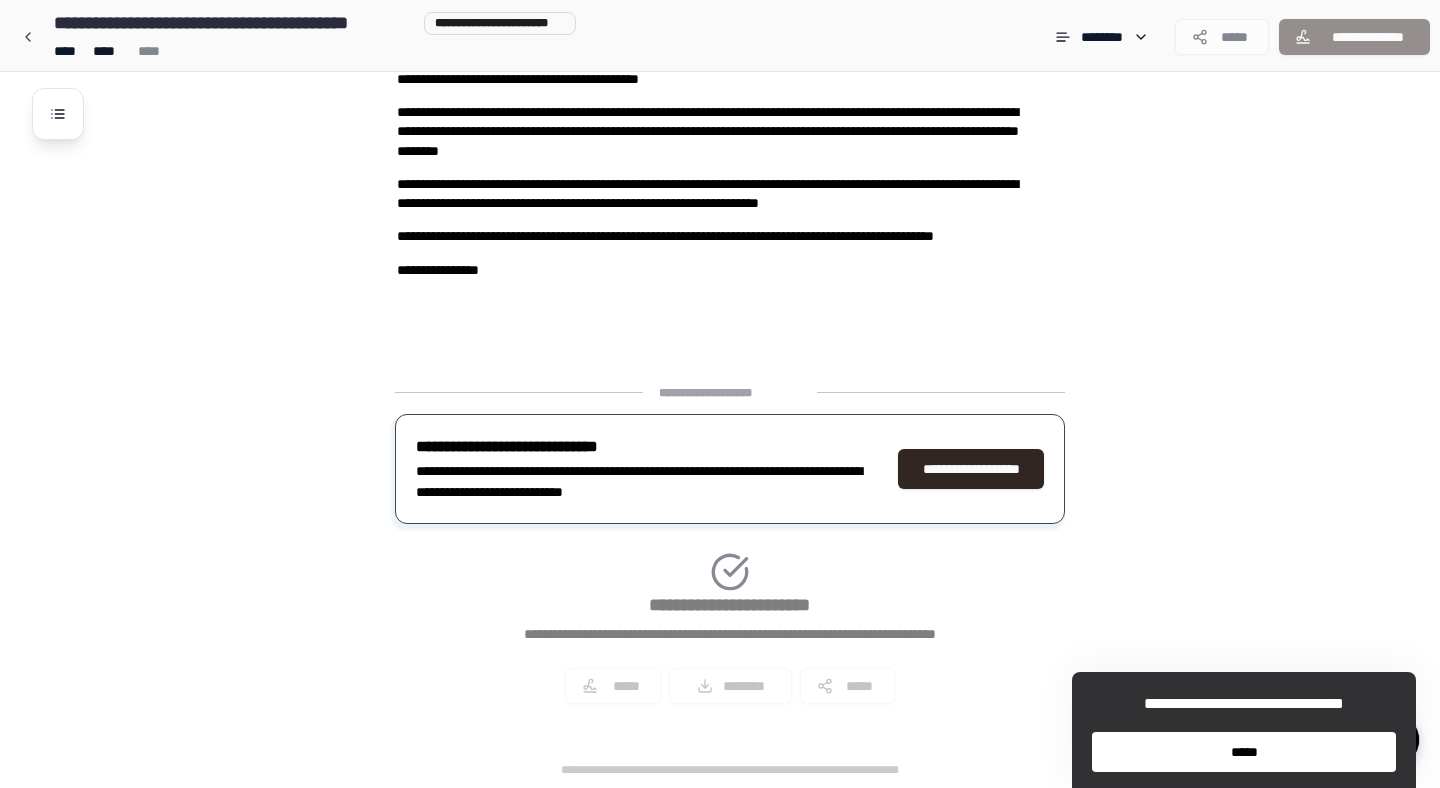 click on "*****" at bounding box center (1244, 752) 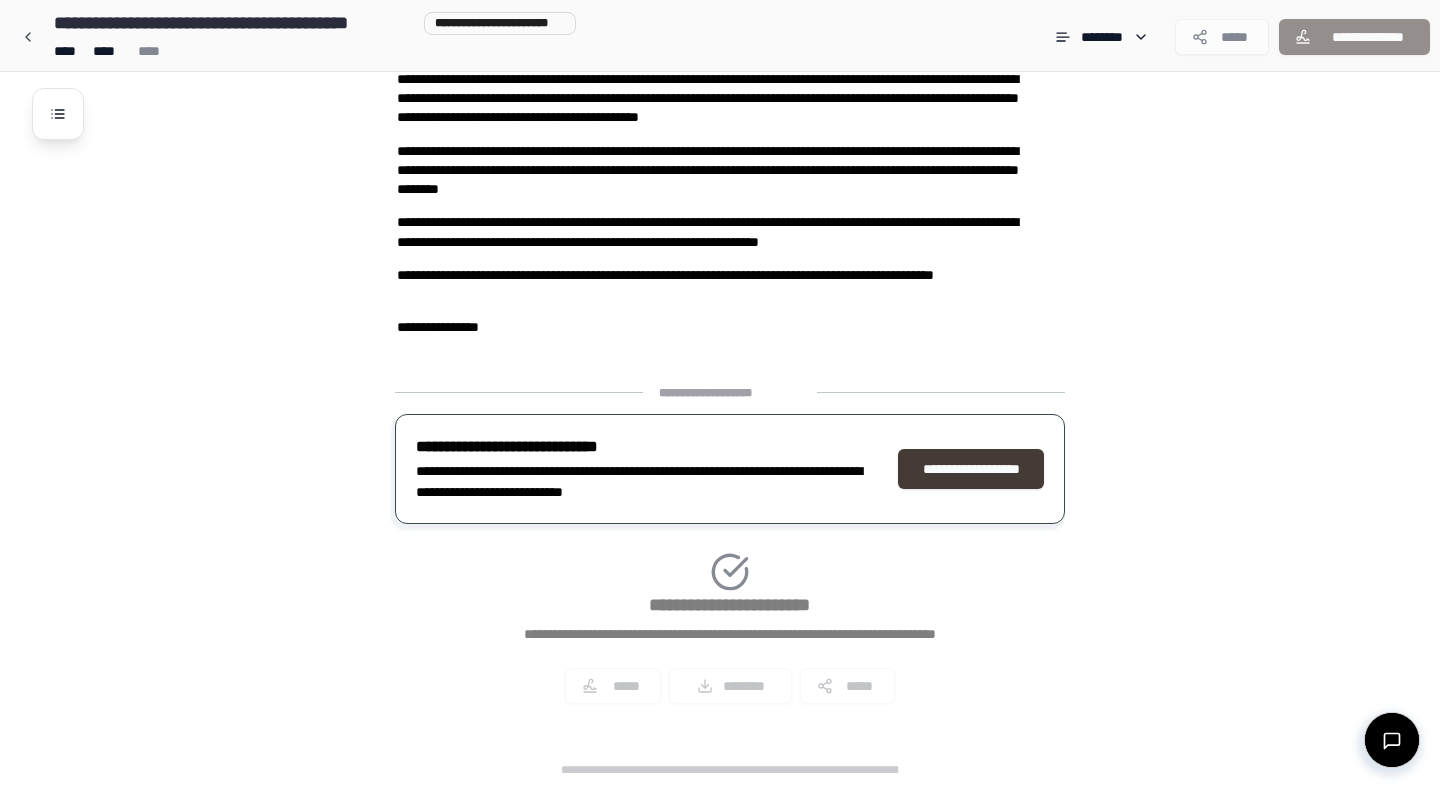 click on "**********" at bounding box center [971, 469] 